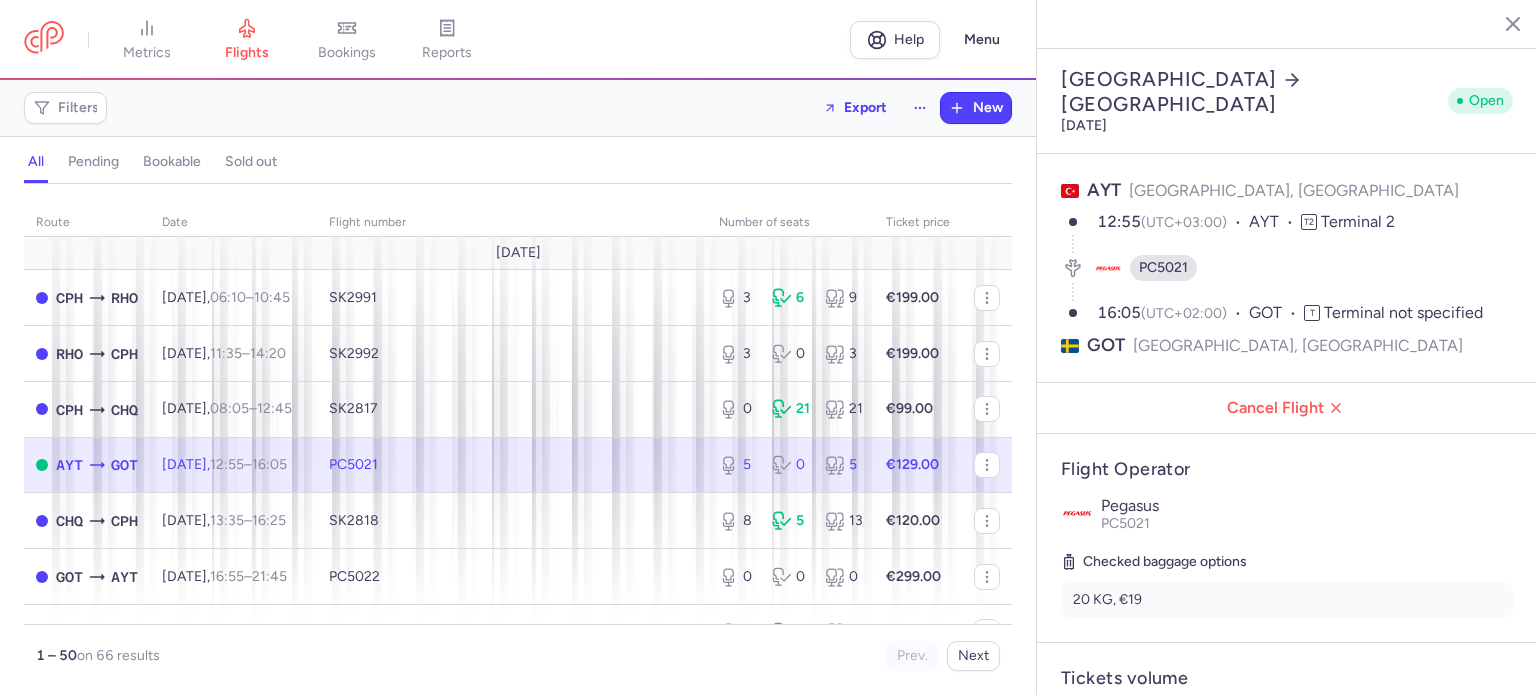 select on "hours" 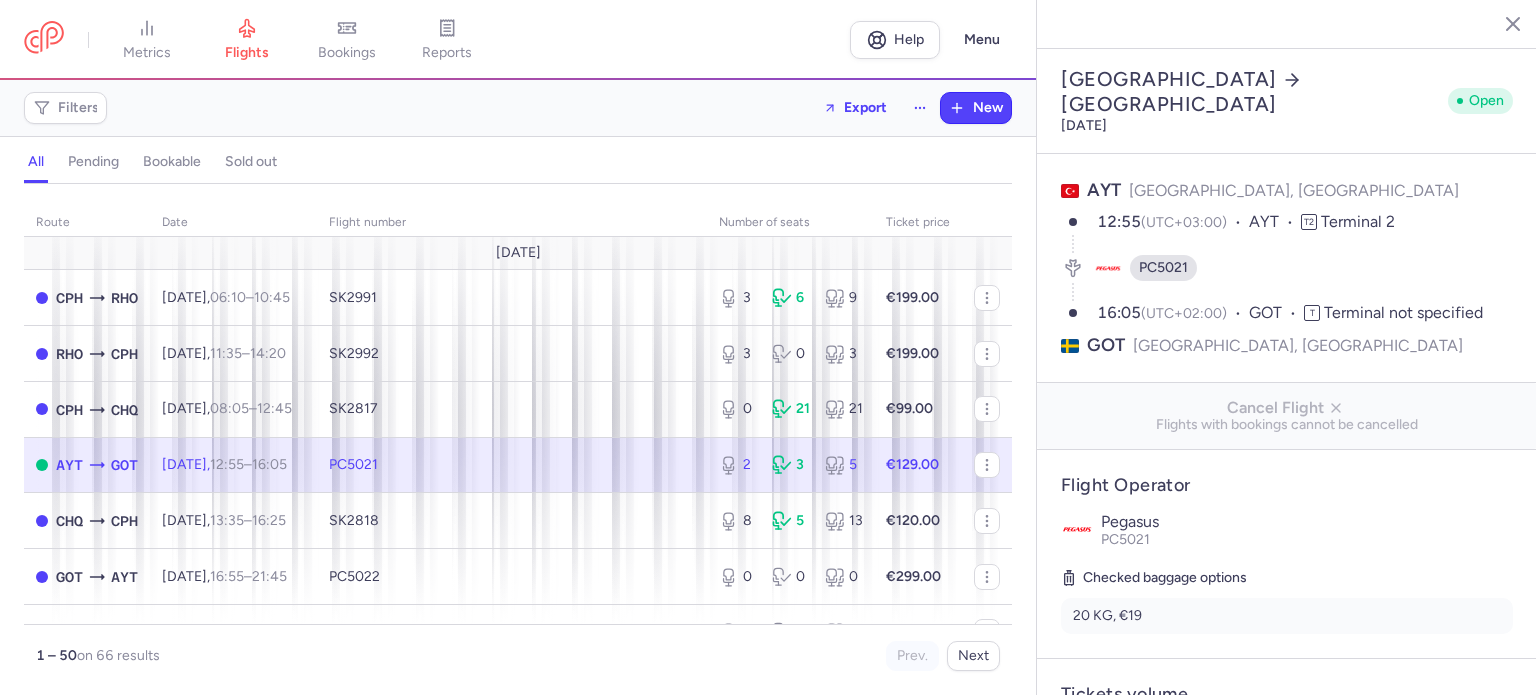 select on "hours" 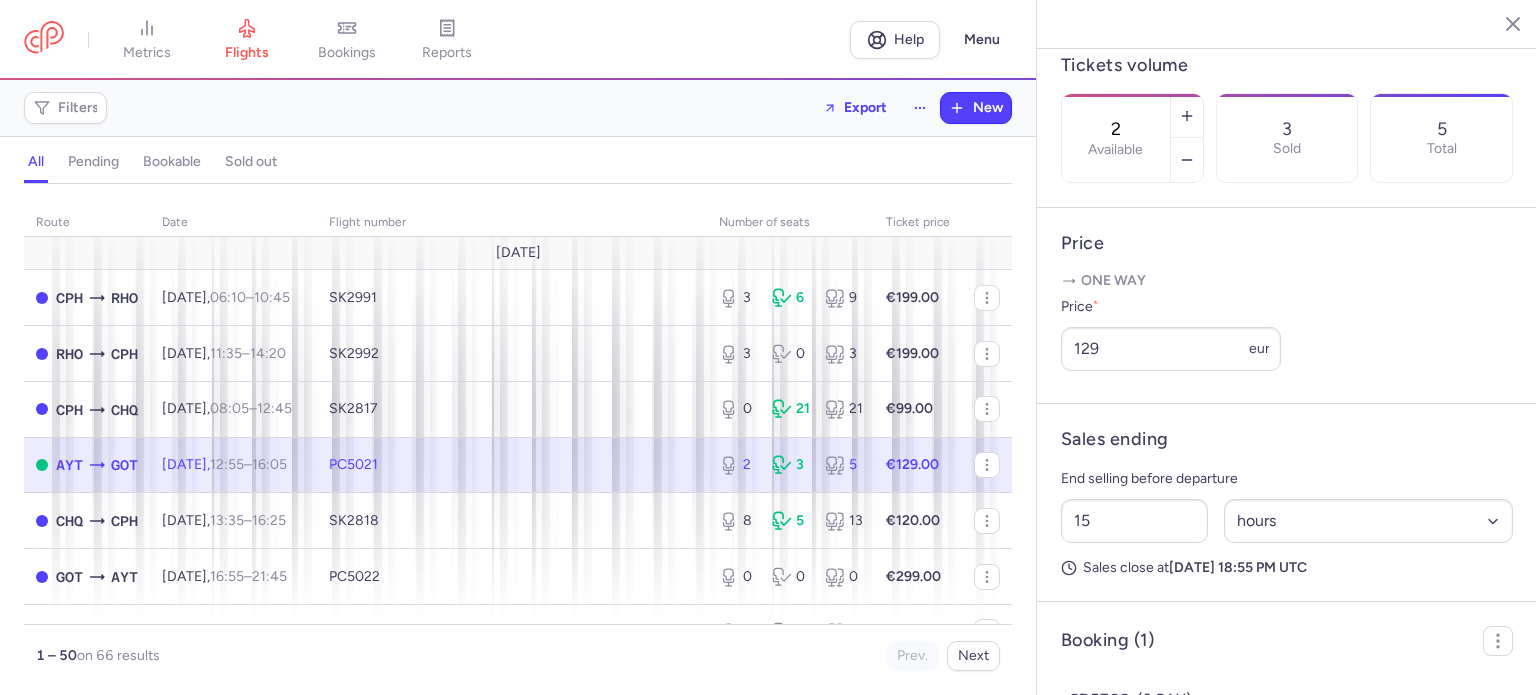 scroll, scrollTop: 635, scrollLeft: 0, axis: vertical 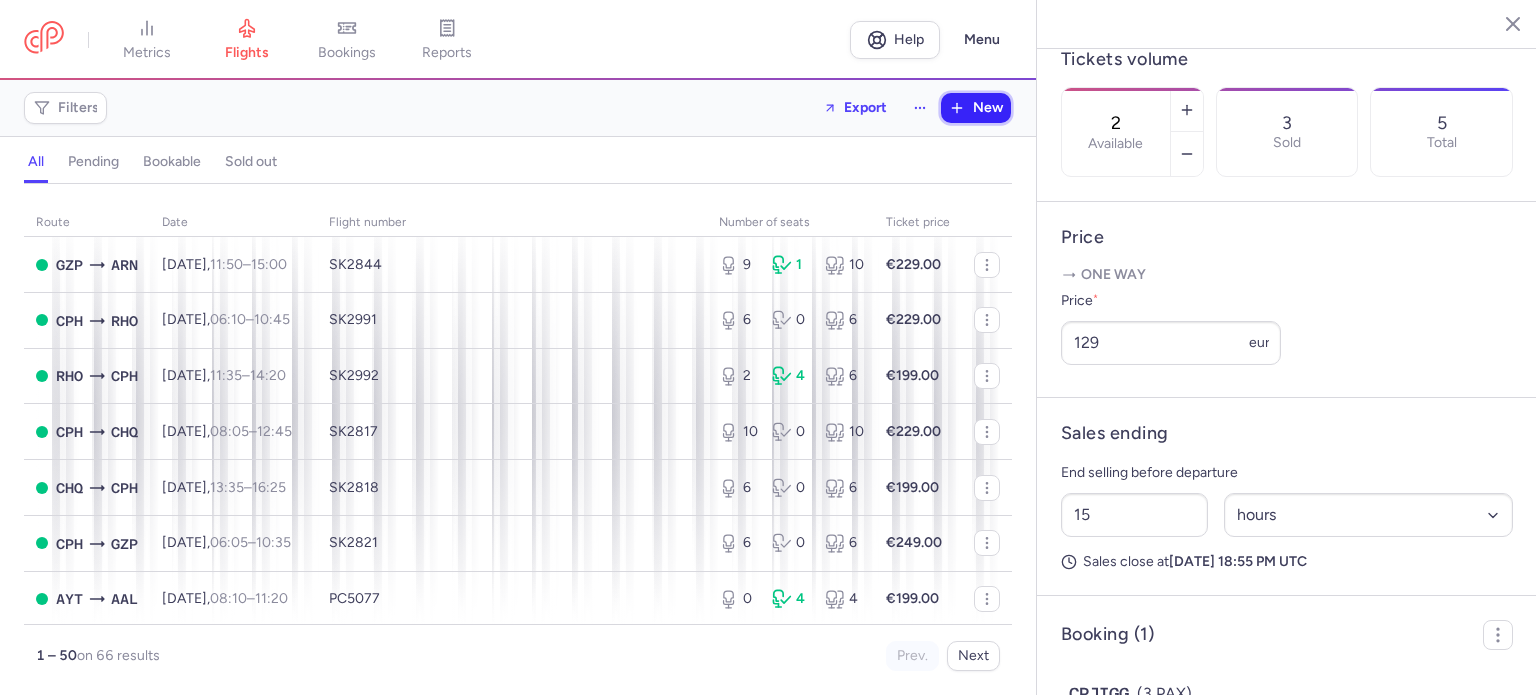 click on "New" at bounding box center [988, 108] 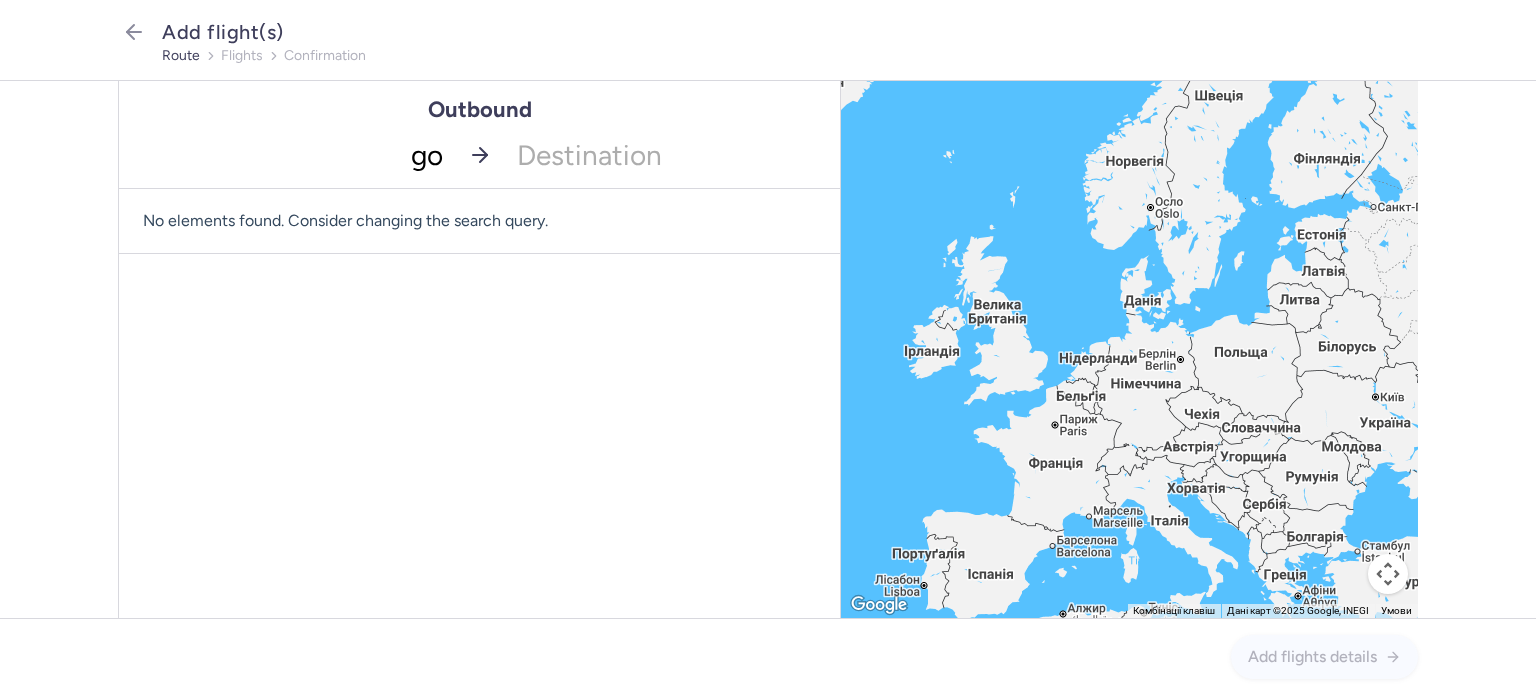 type on "got" 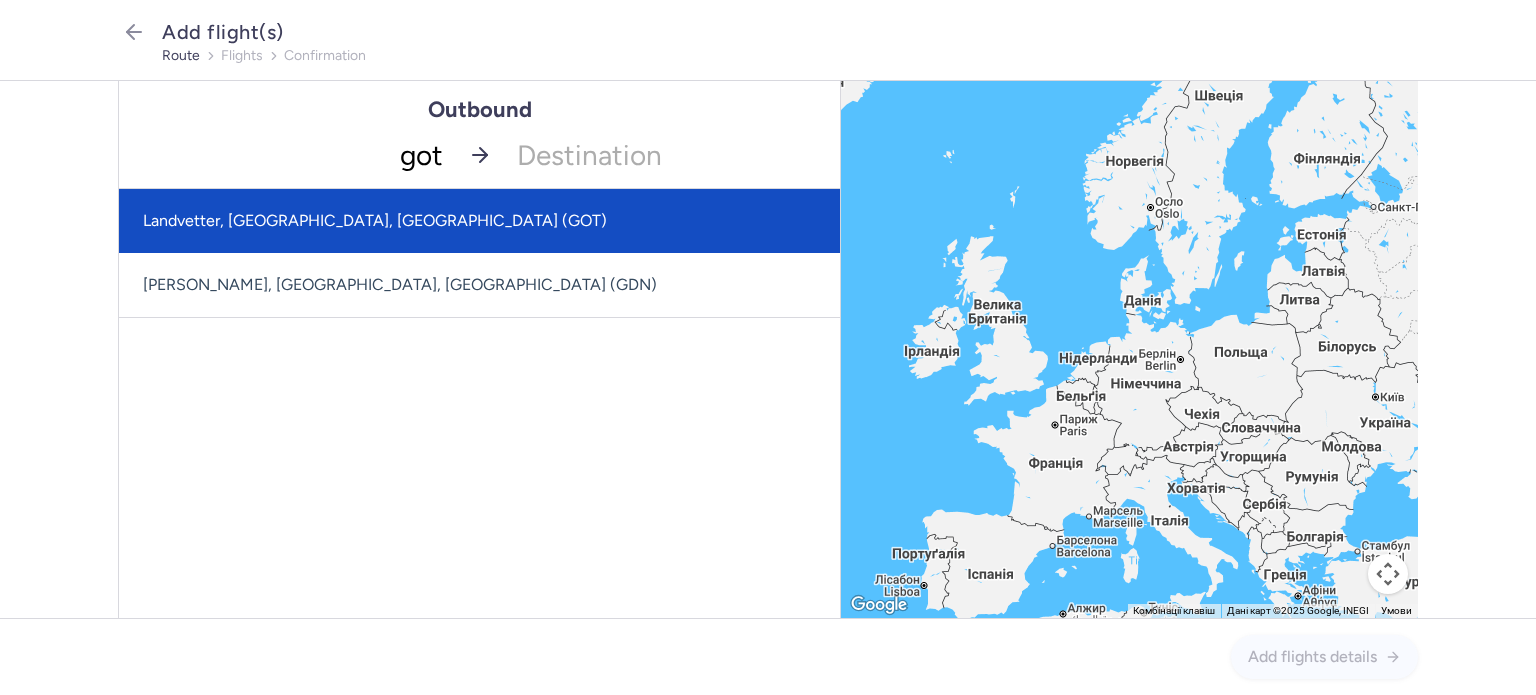 click on "Landvetter, [GEOGRAPHIC_DATA], [GEOGRAPHIC_DATA] (GOT)" at bounding box center [479, 221] 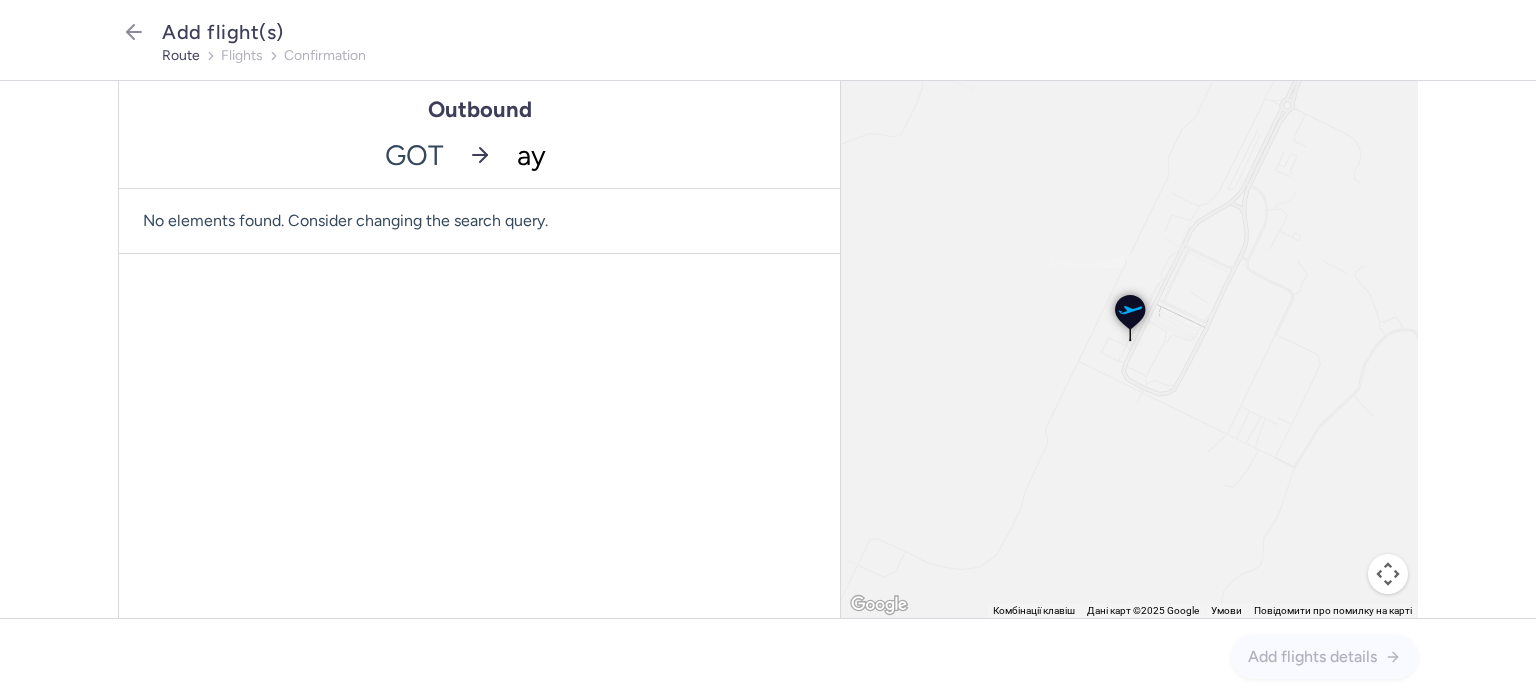 type on "ayt" 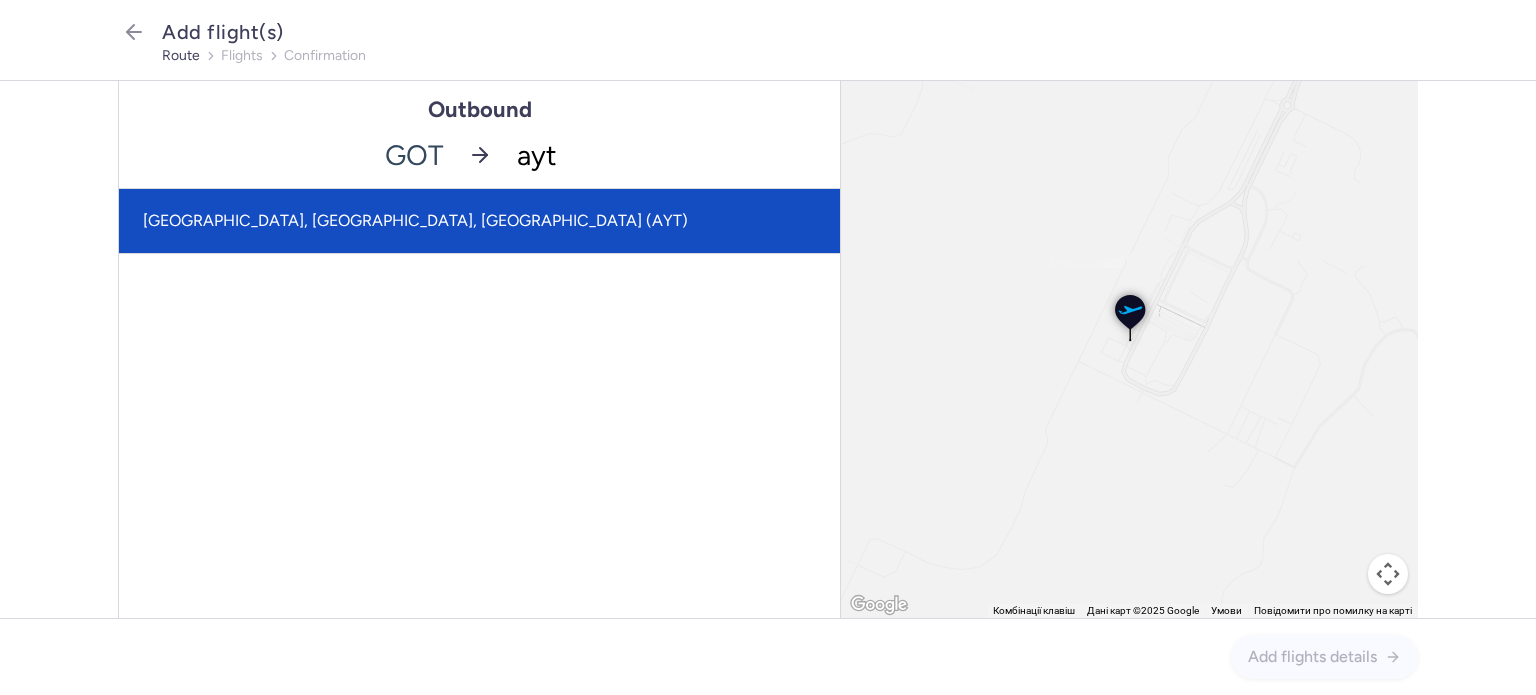 click on "[GEOGRAPHIC_DATA], [GEOGRAPHIC_DATA], [GEOGRAPHIC_DATA] (AYT)" at bounding box center [479, 221] 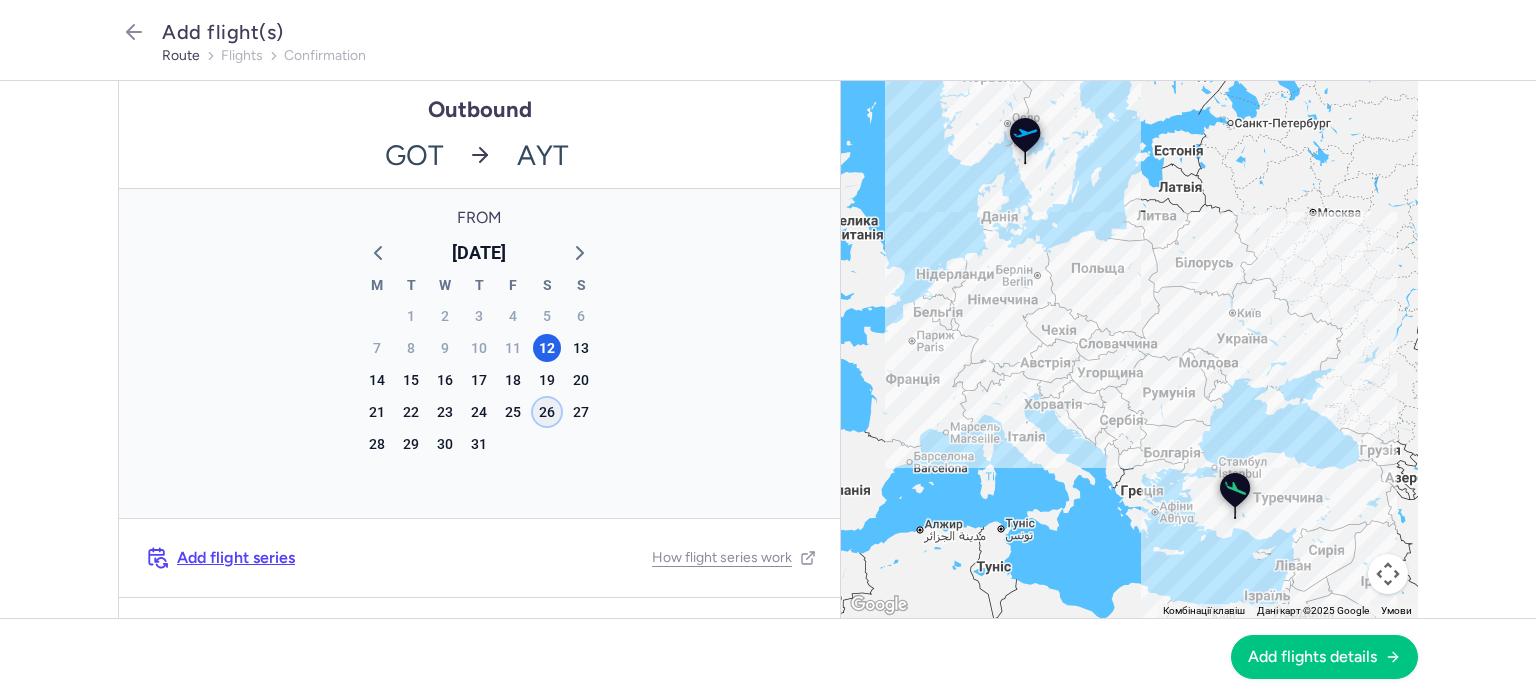 click on "26" 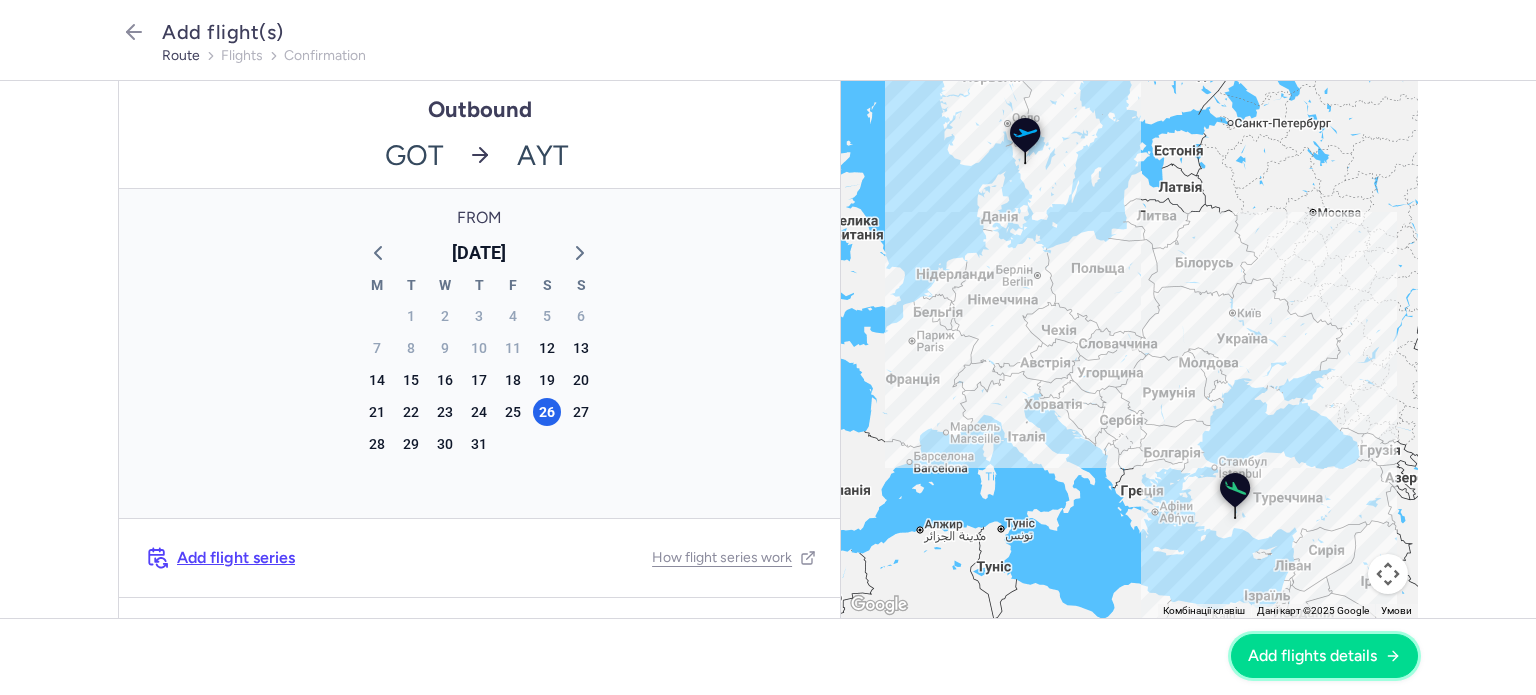click on "Add flights details" at bounding box center [1324, 656] 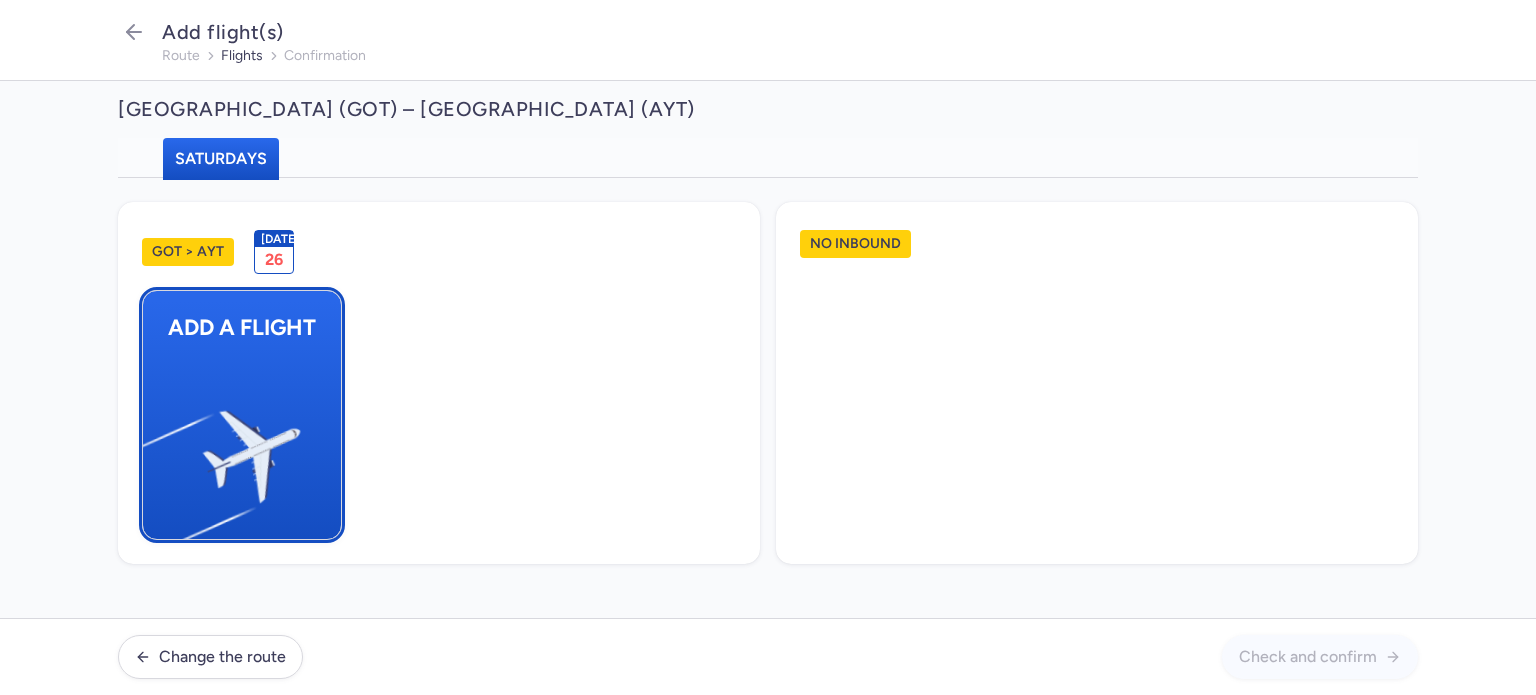 click at bounding box center [153, 448] 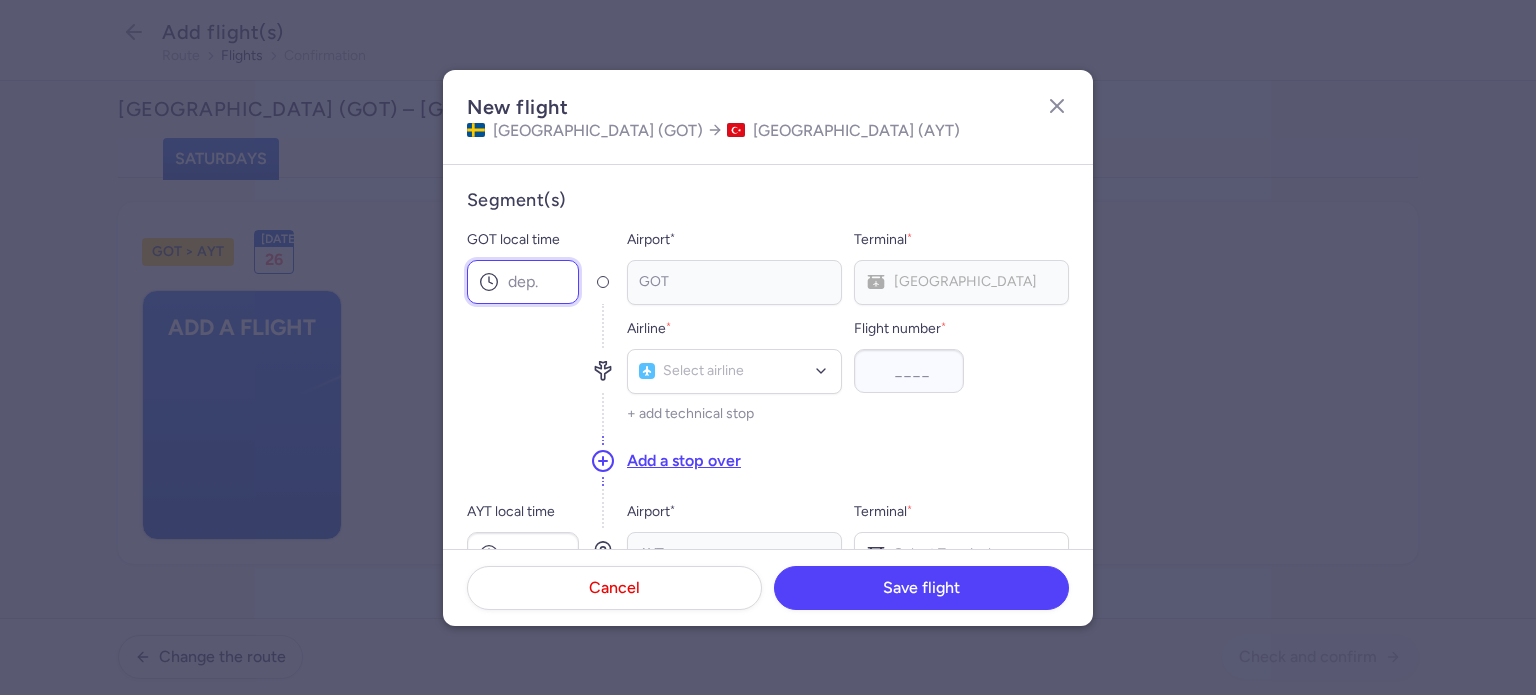 click on "GOT local time" at bounding box center [523, 282] 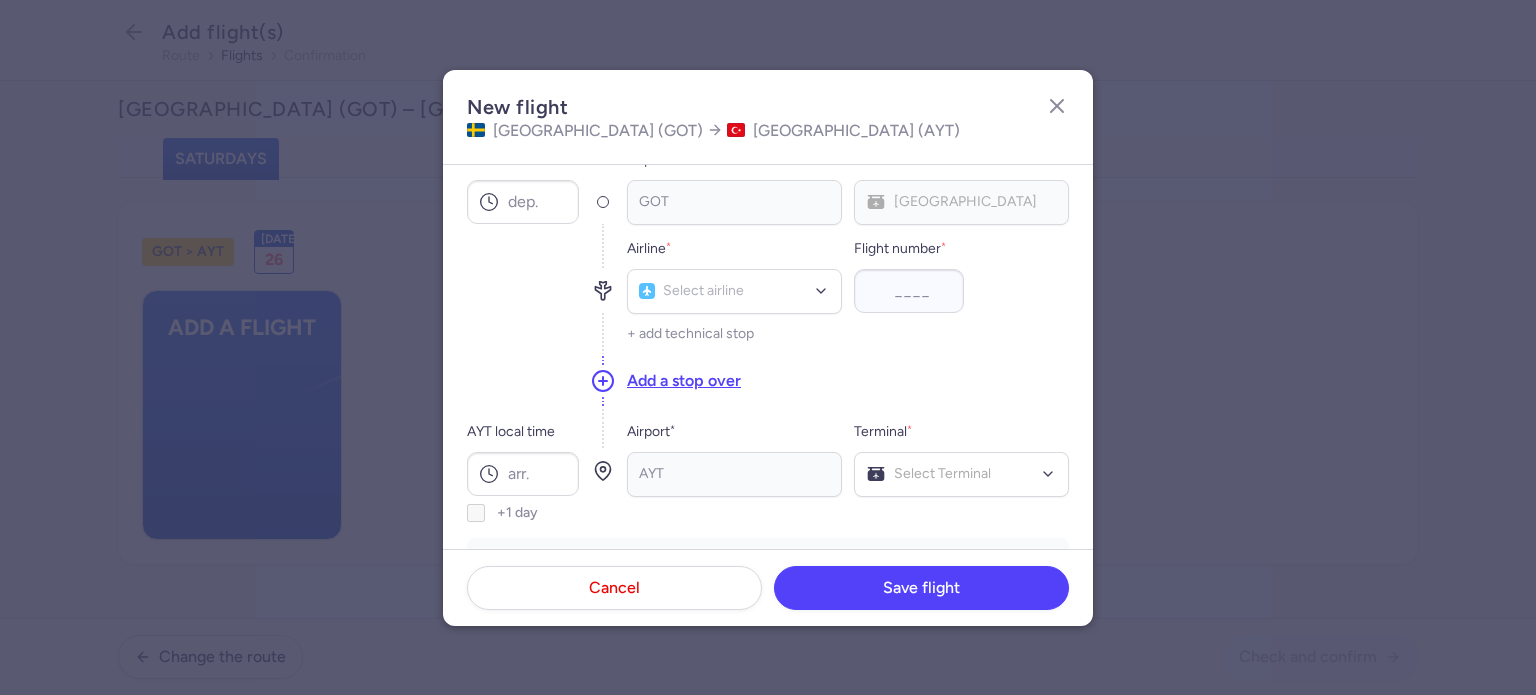 scroll, scrollTop: 0, scrollLeft: 0, axis: both 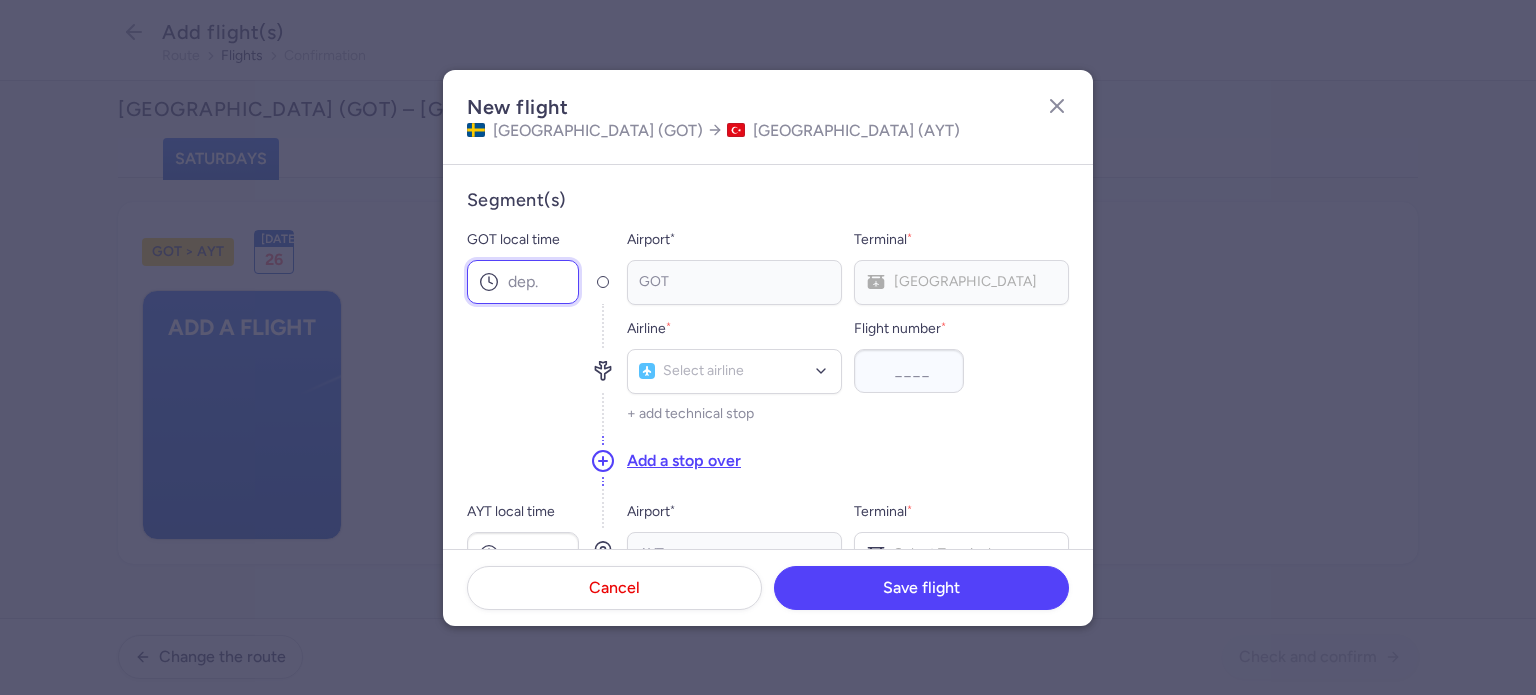 click on "GOT local time" at bounding box center (523, 282) 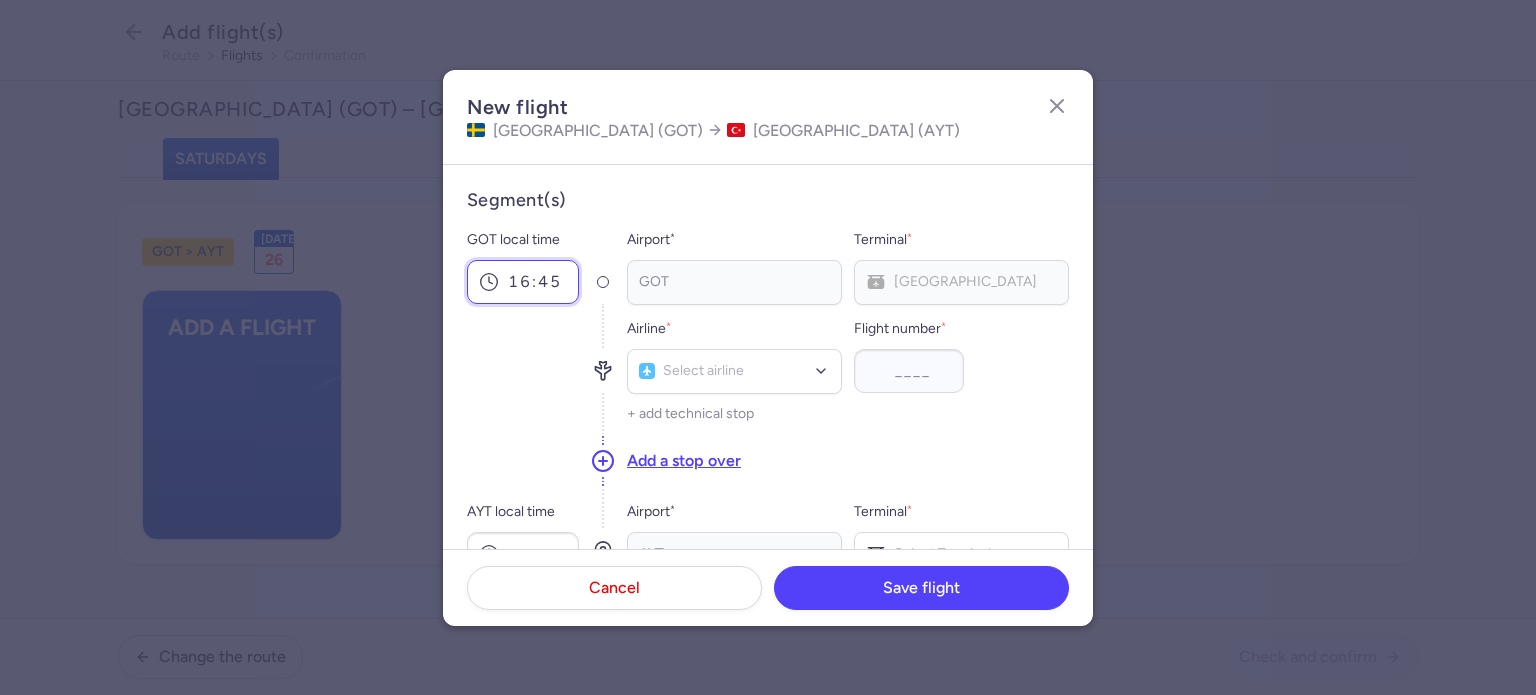 type on "16:45" 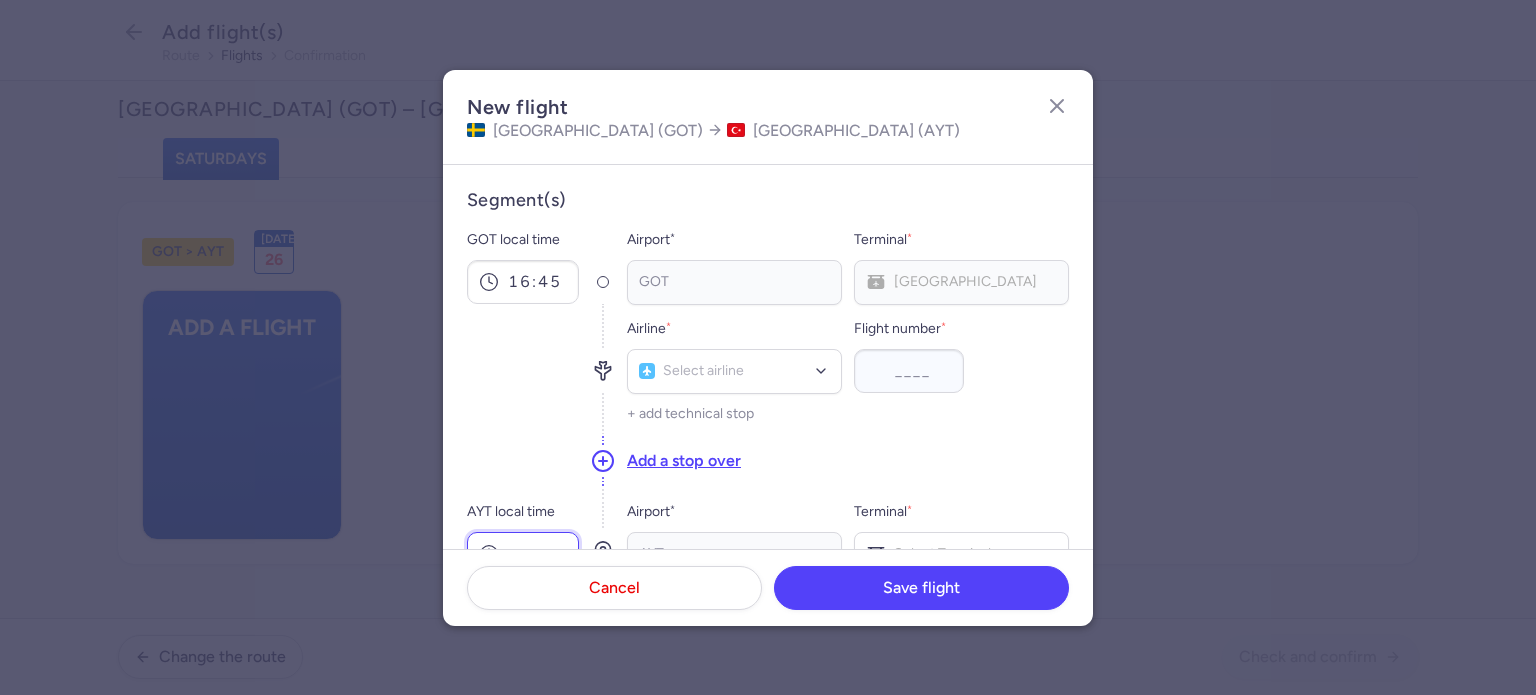 click on "AYT local time" at bounding box center (523, 554) 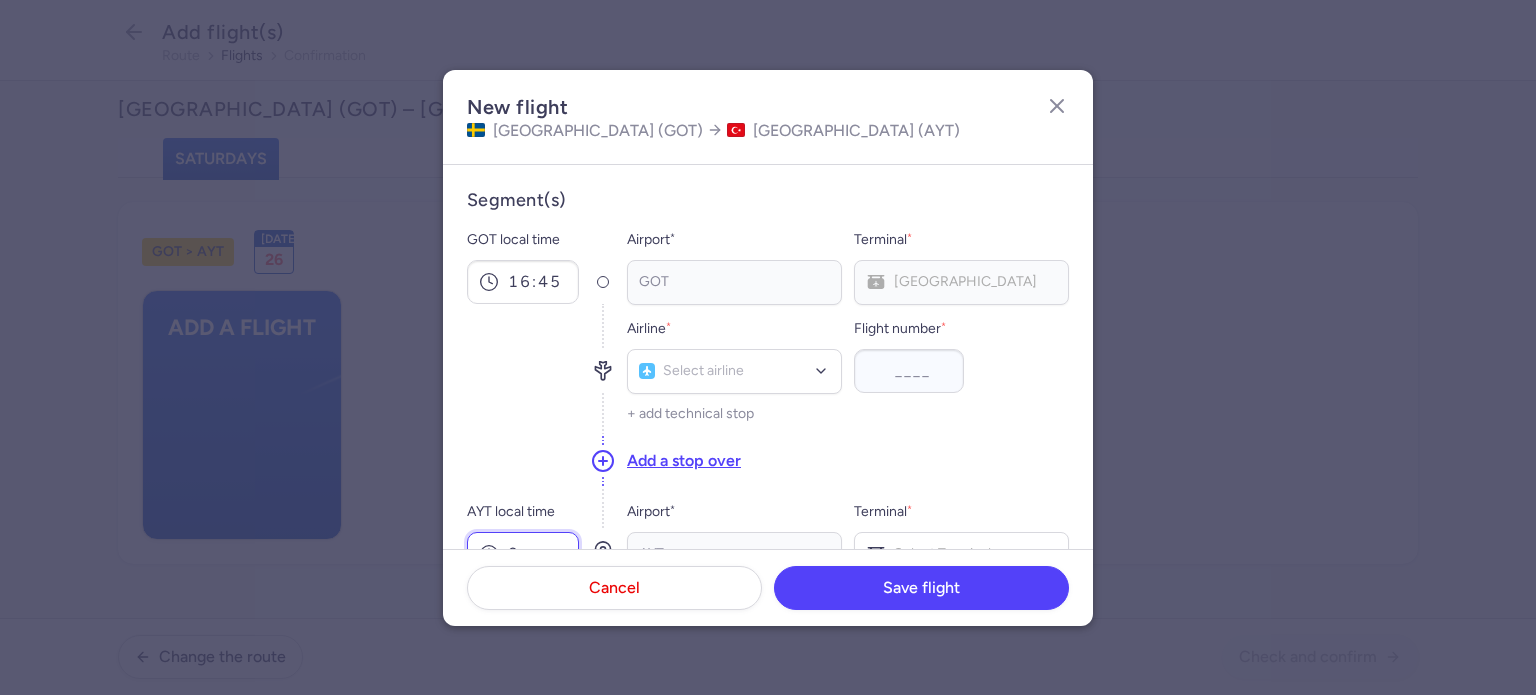 scroll, scrollTop: 13, scrollLeft: 0, axis: vertical 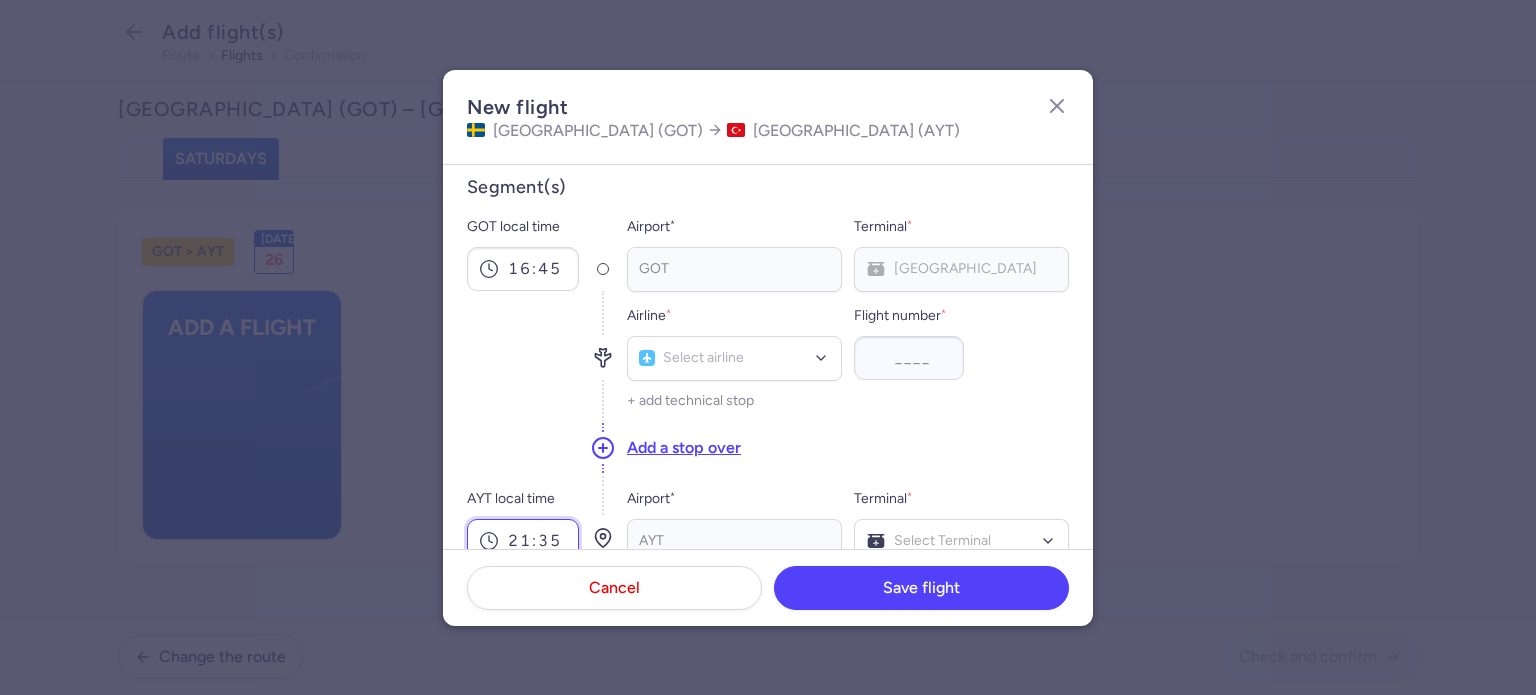 type on "21:35" 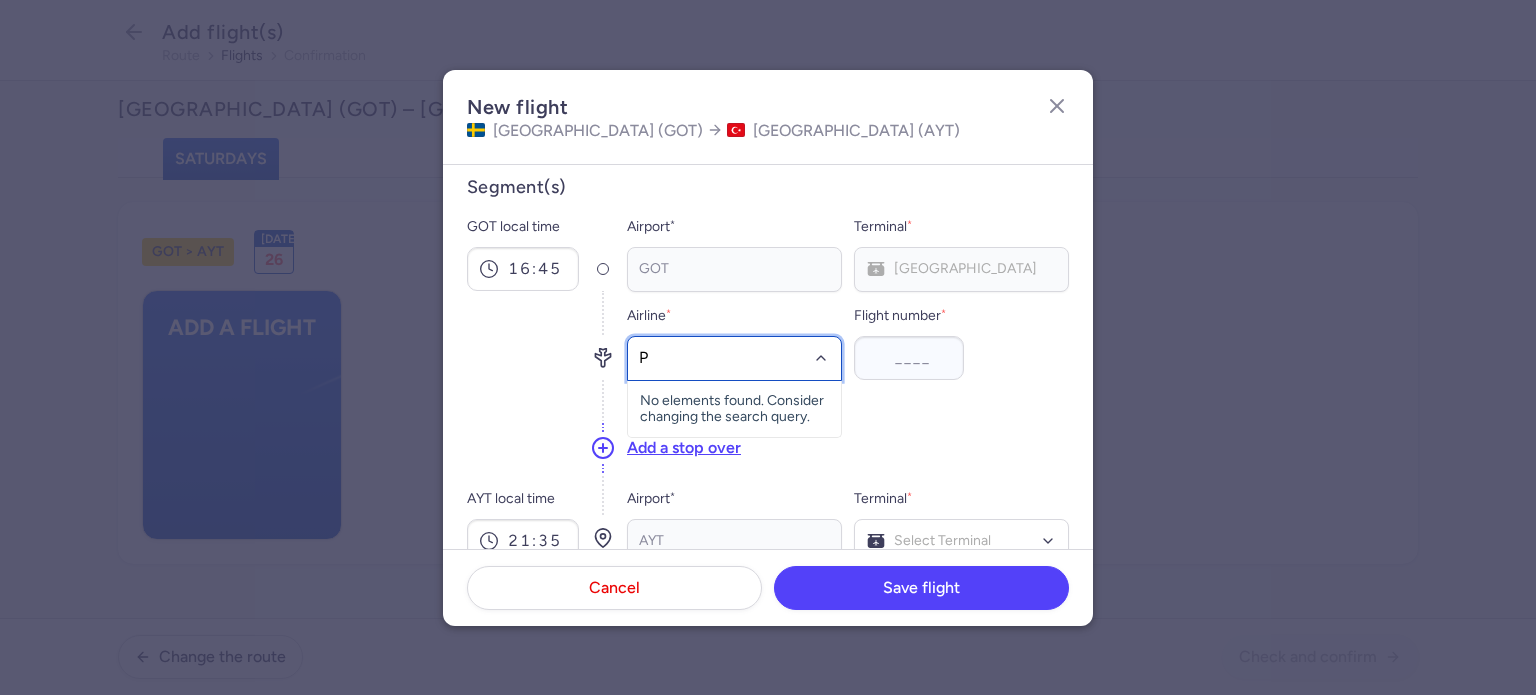 type on "PC" 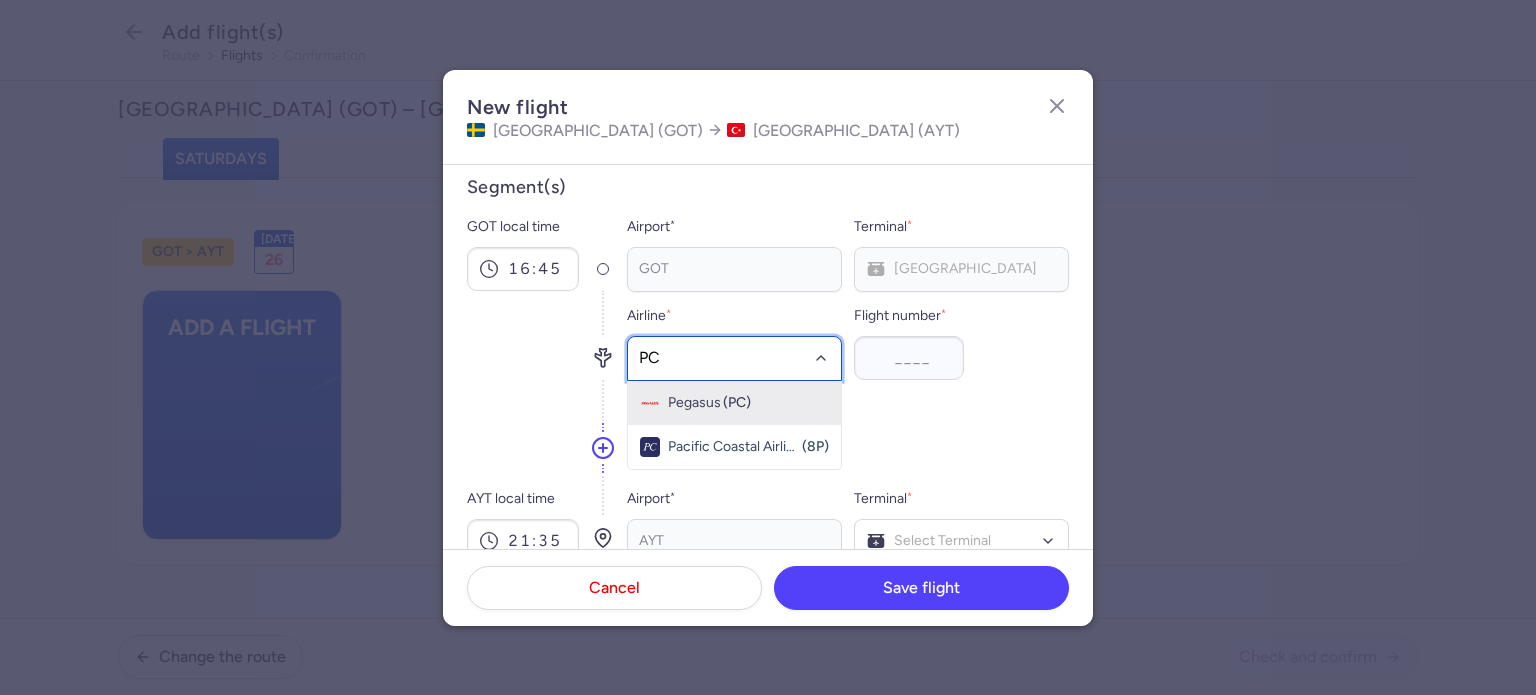 click on "(PC)" at bounding box center [737, 403] 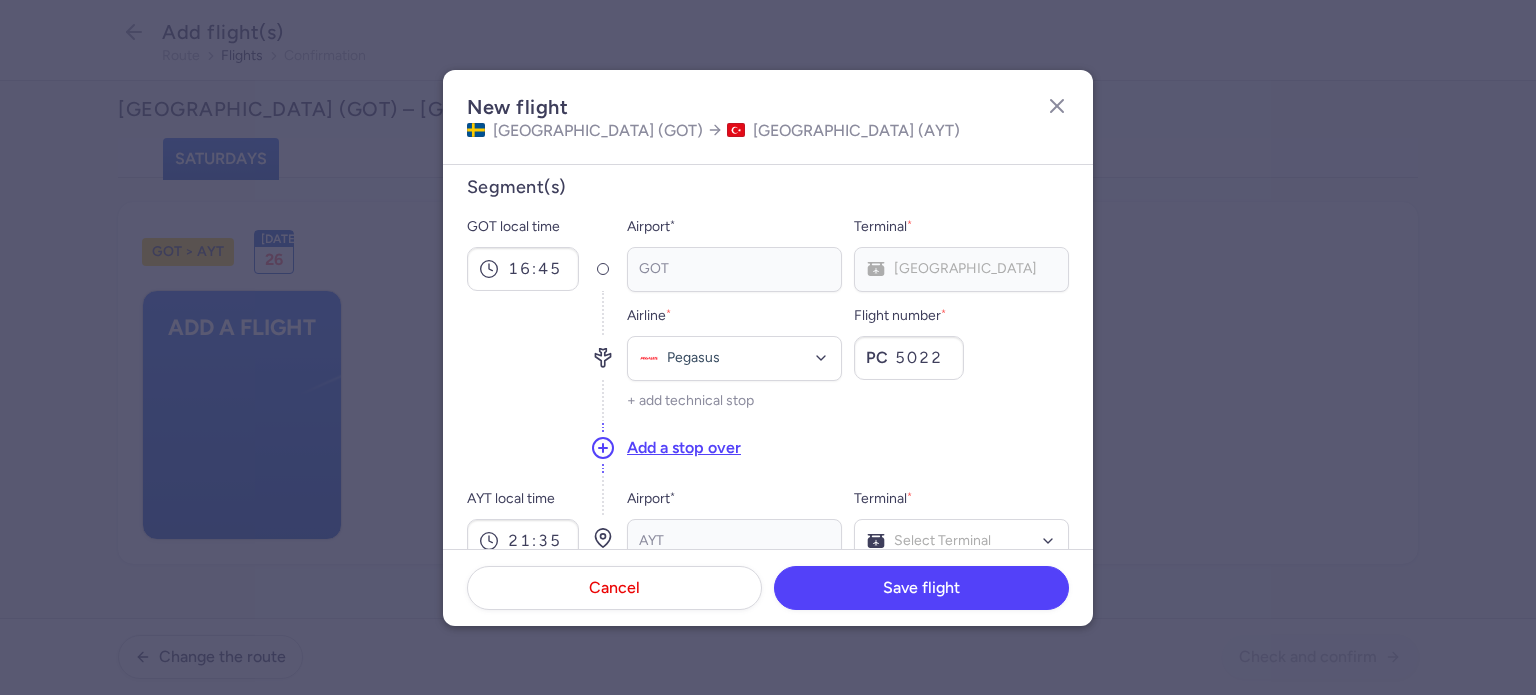 type on "5022" 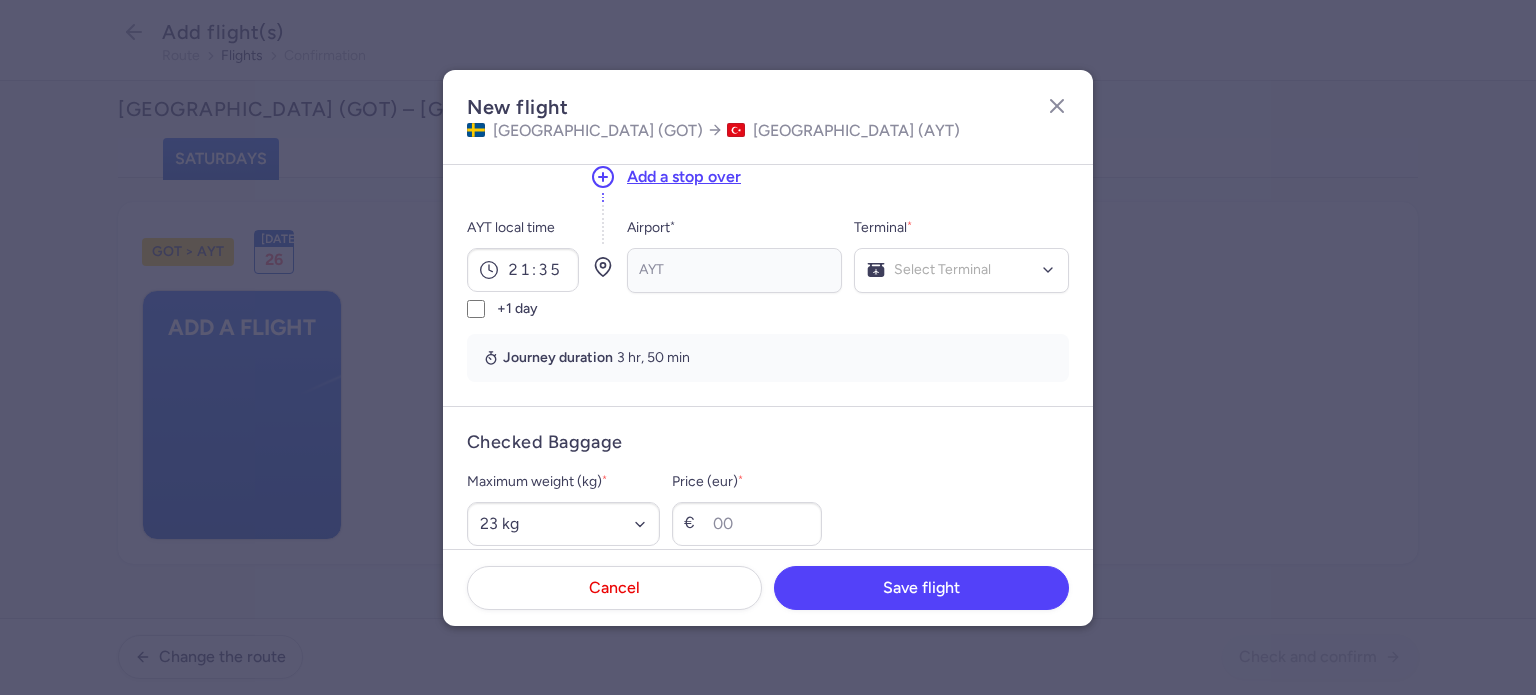 scroll, scrollTop: 279, scrollLeft: 0, axis: vertical 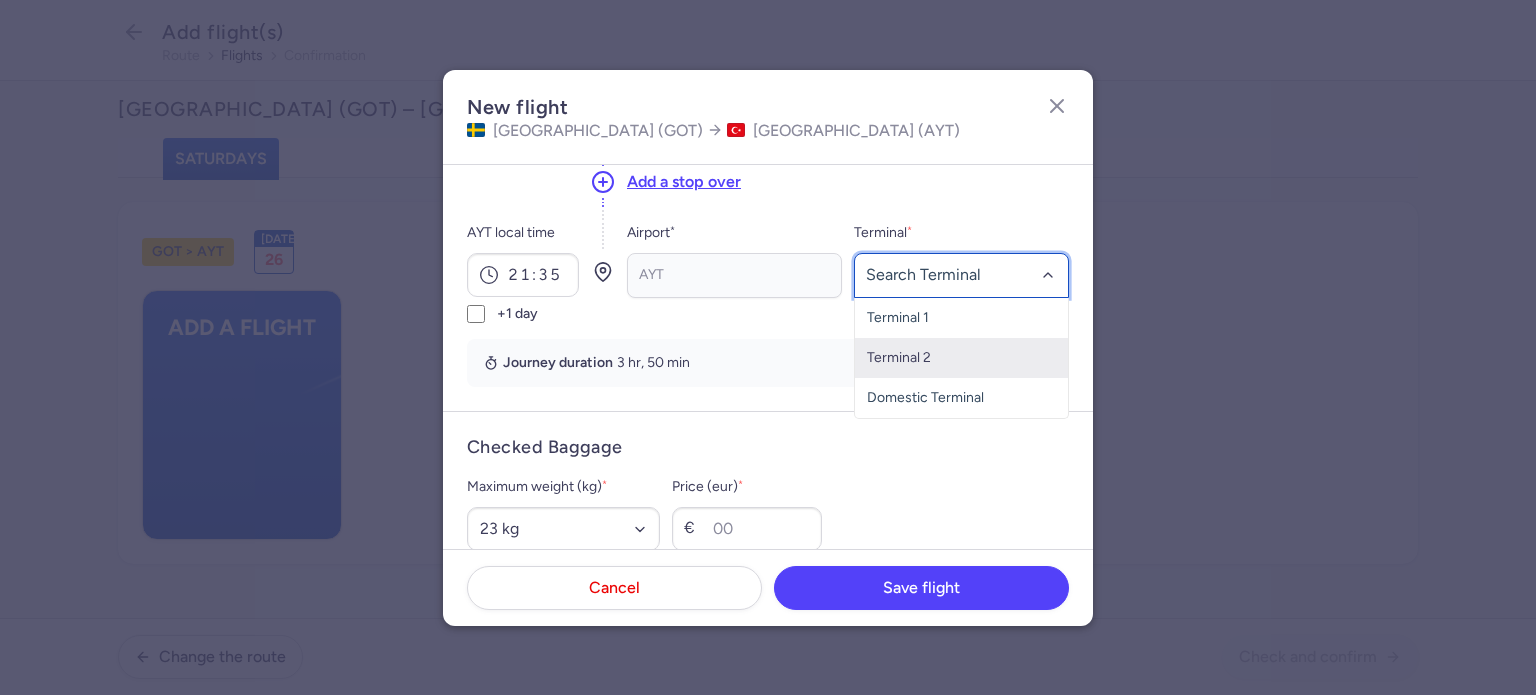 click on "Terminal 2" 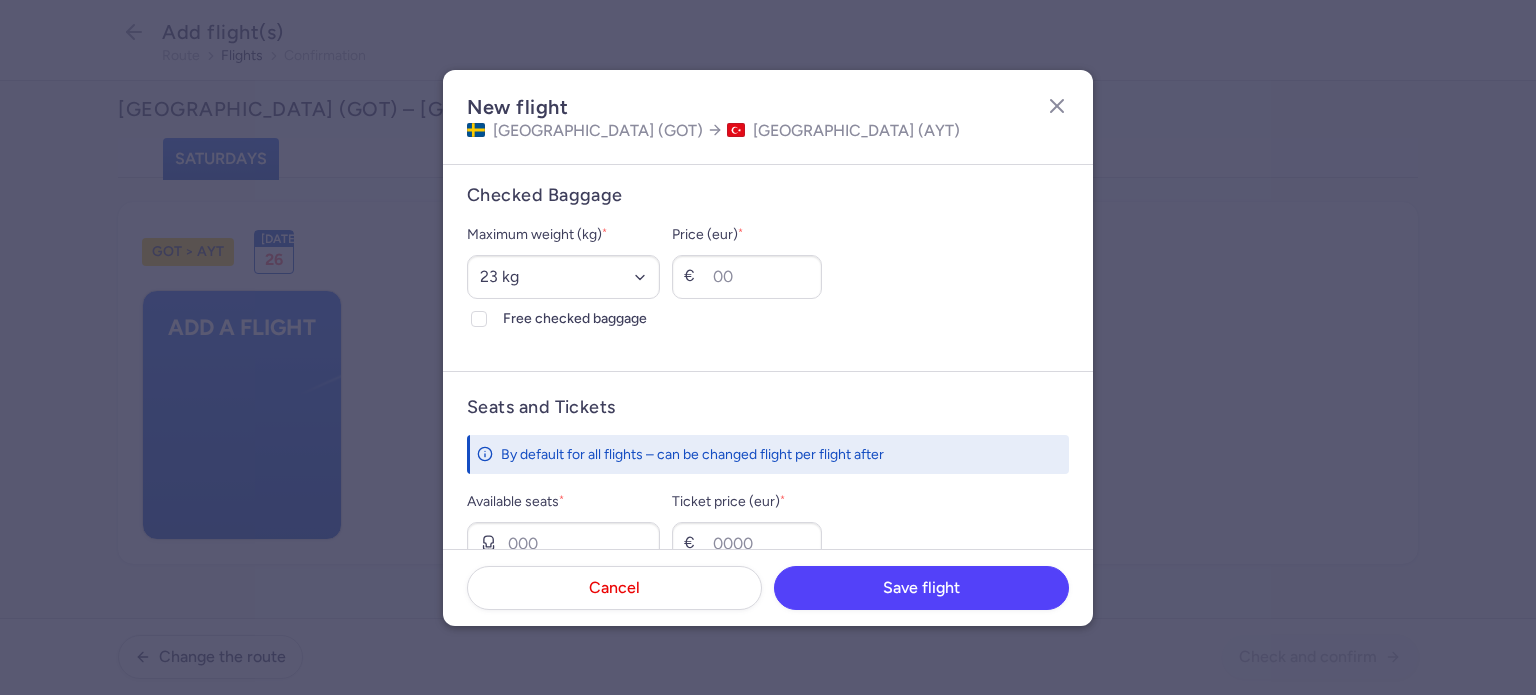 scroll, scrollTop: 539, scrollLeft: 0, axis: vertical 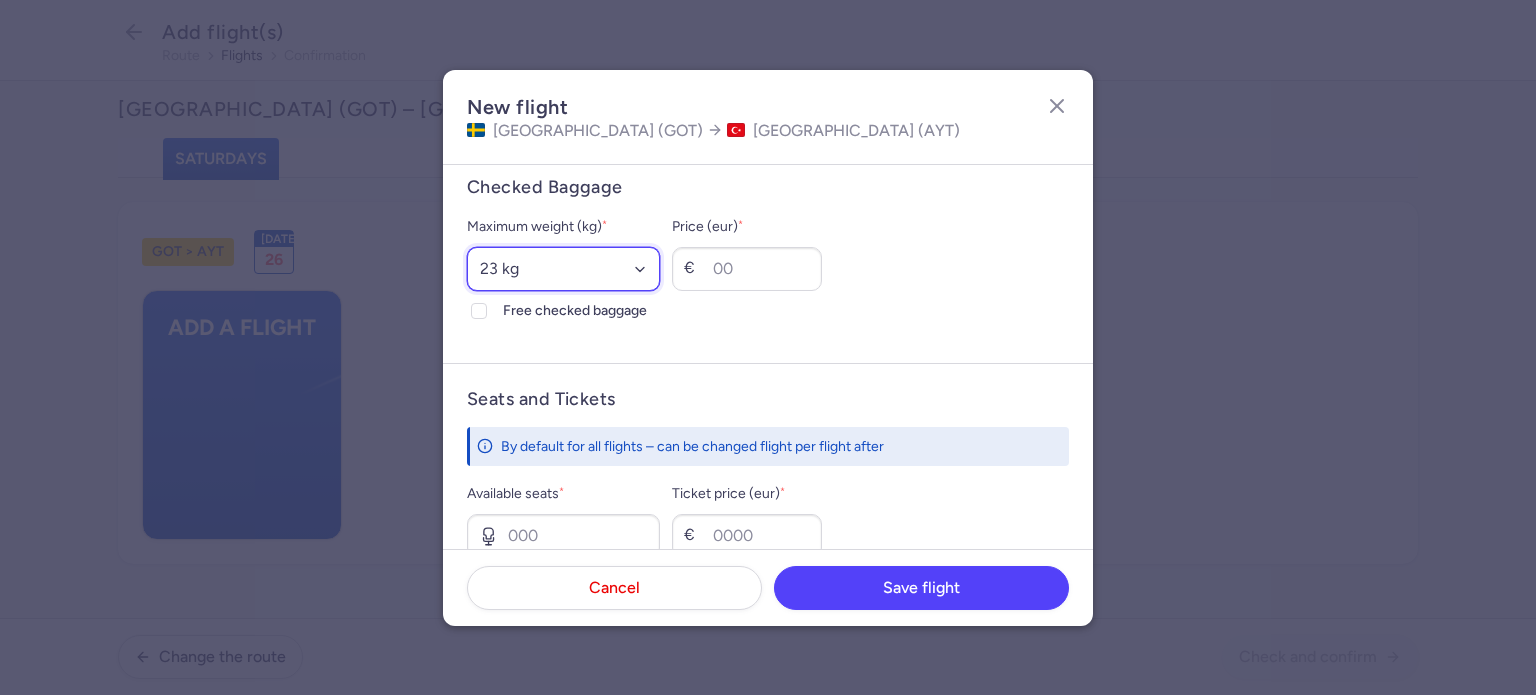 click on "Select an option 15 kg 16 kg 17 kg 18 kg 19 kg 20 kg 21 kg 22 kg 23 kg 24 kg 25 kg 26 kg 27 kg 28 kg 29 kg 30 kg 31 kg 32 kg 33 kg 34 kg 35 kg" at bounding box center [563, 269] 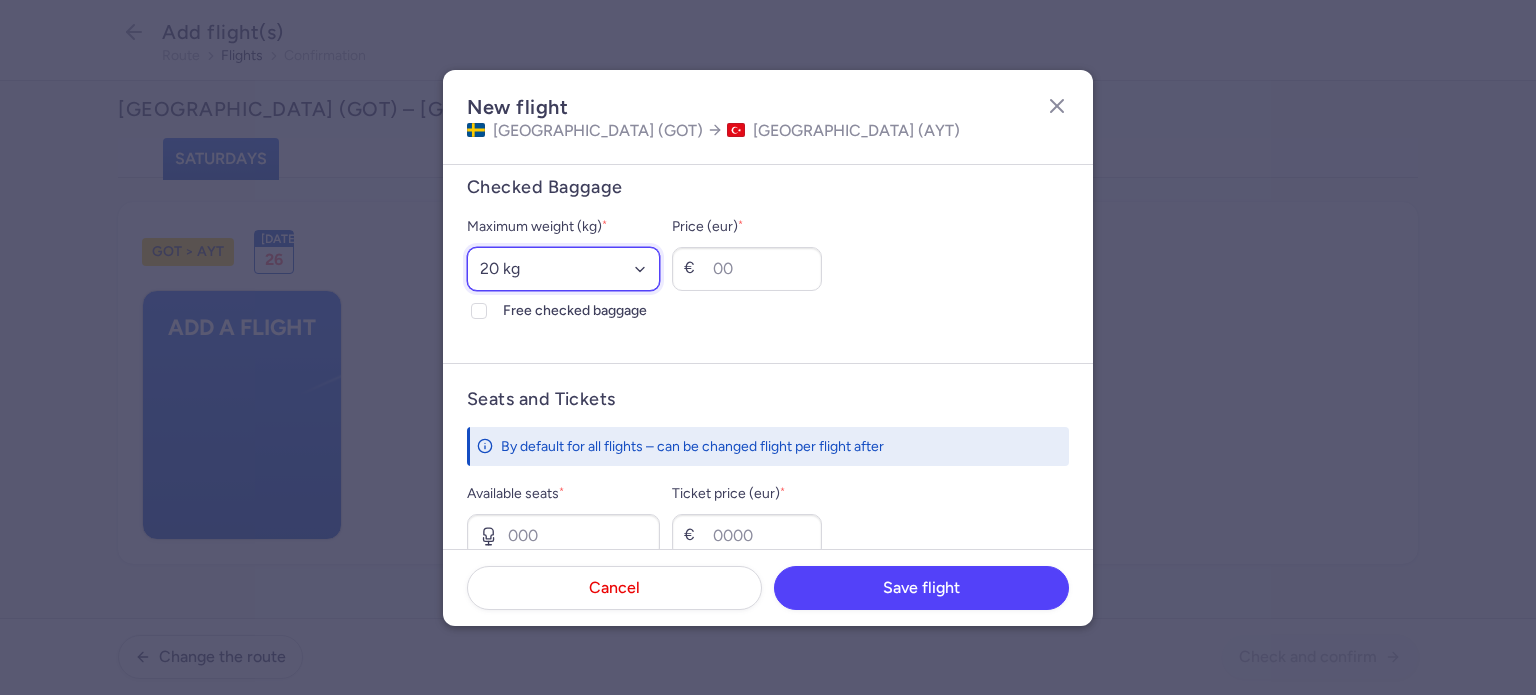 click on "Select an option 15 kg 16 kg 17 kg 18 kg 19 kg 20 kg 21 kg 22 kg 23 kg 24 kg 25 kg 26 kg 27 kg 28 kg 29 kg 30 kg 31 kg 32 kg 33 kg 34 kg 35 kg" at bounding box center (563, 269) 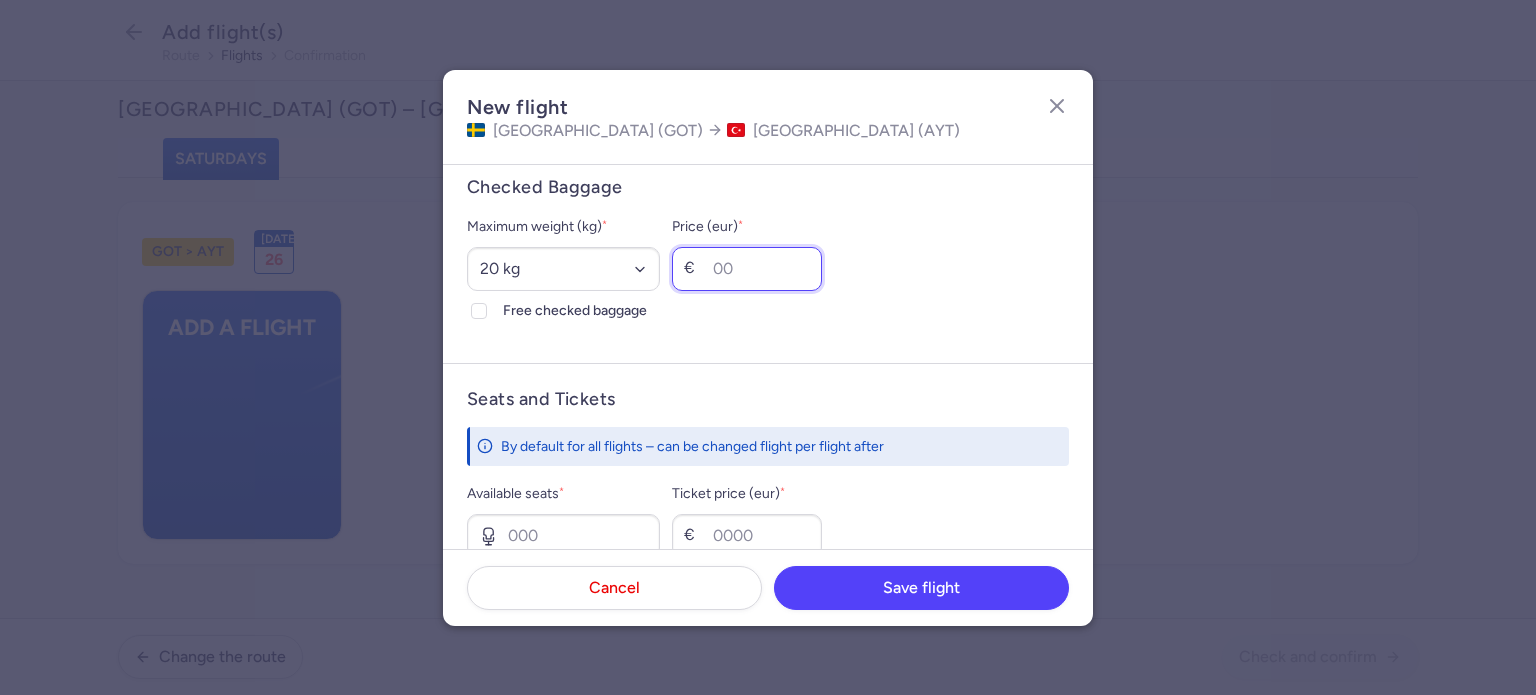 click on "Price (eur)  *" at bounding box center [747, 269] 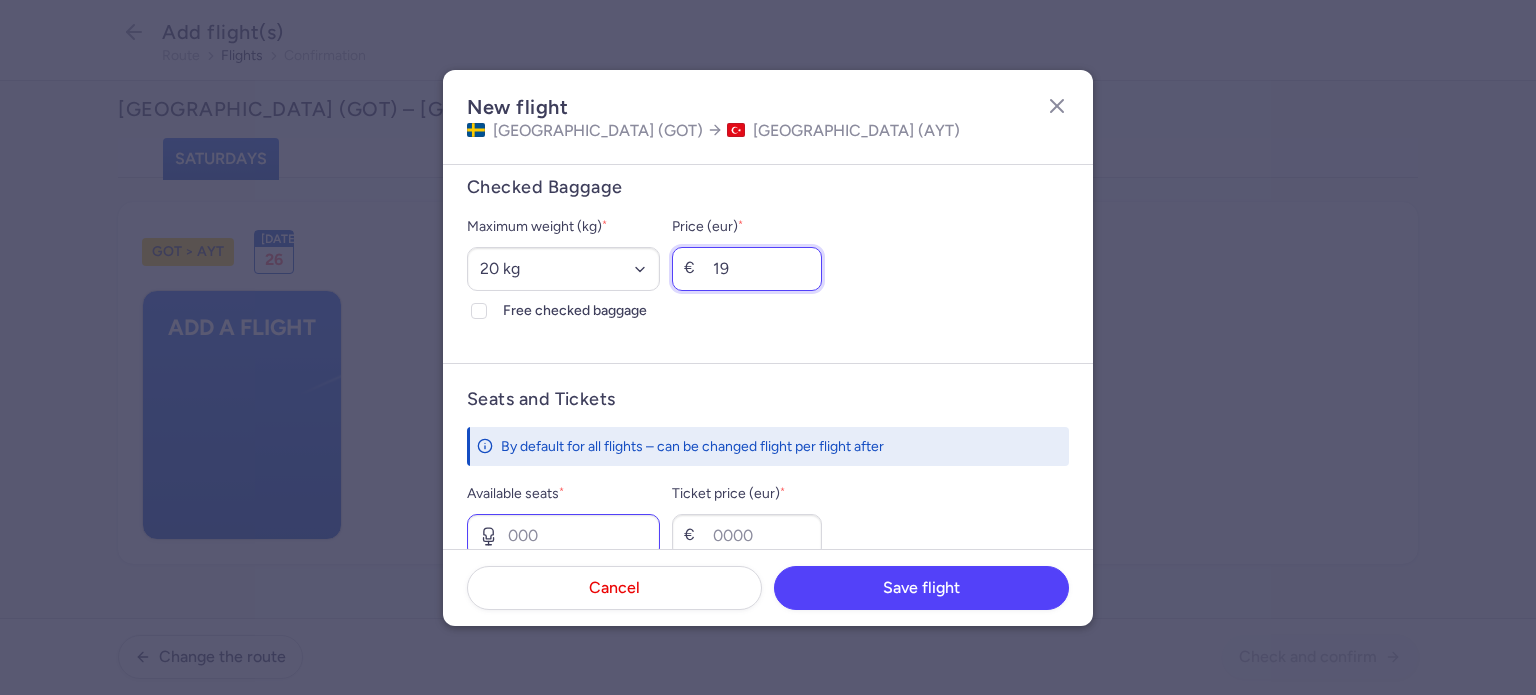 type on "19" 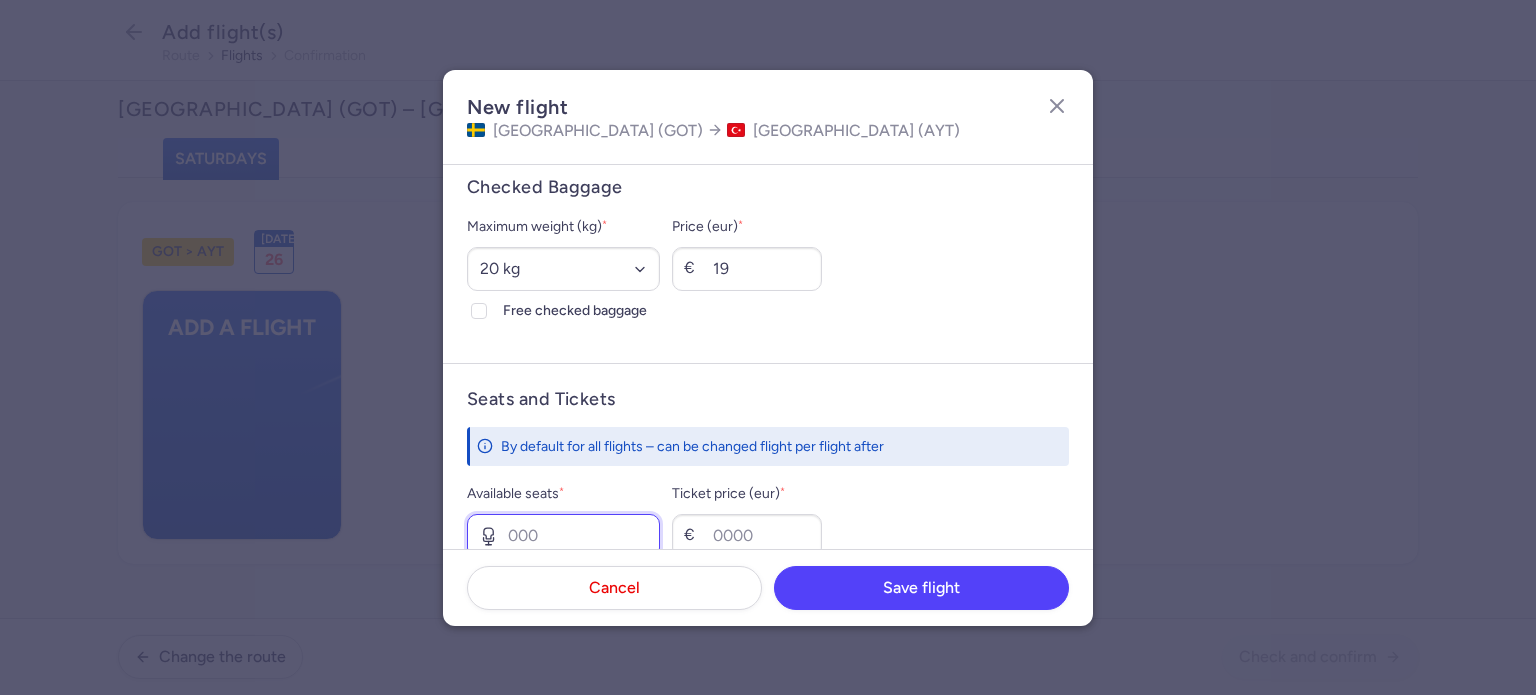click on "Available seats  *" at bounding box center [563, 536] 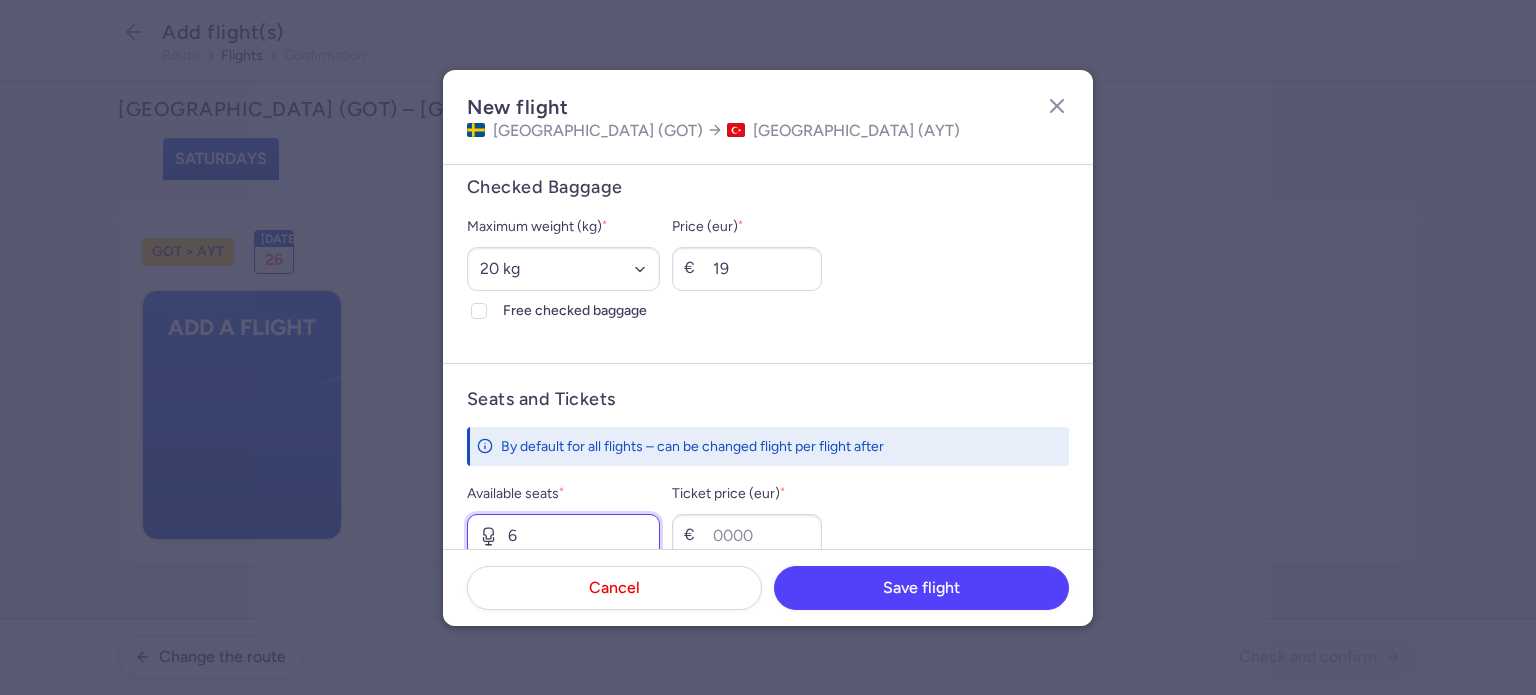 type on "6" 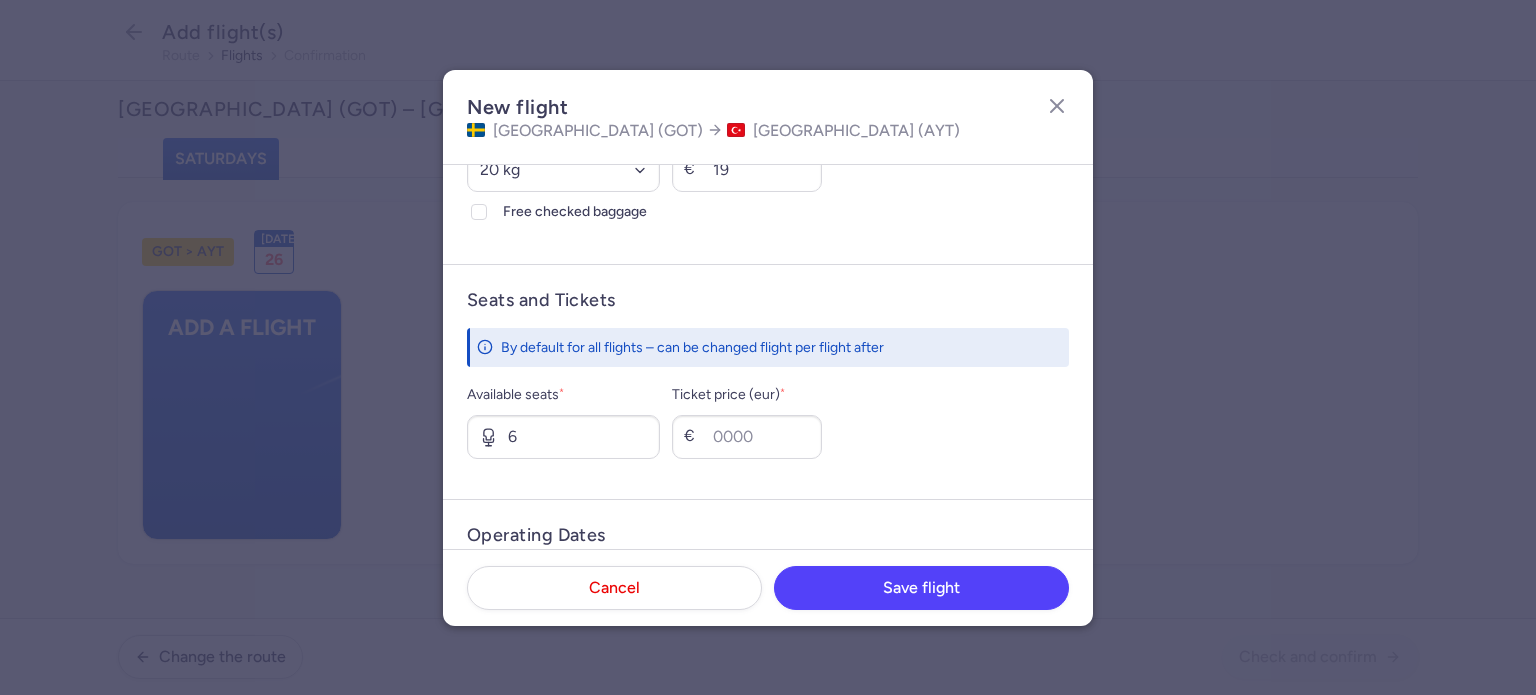 scroll, scrollTop: 659, scrollLeft: 0, axis: vertical 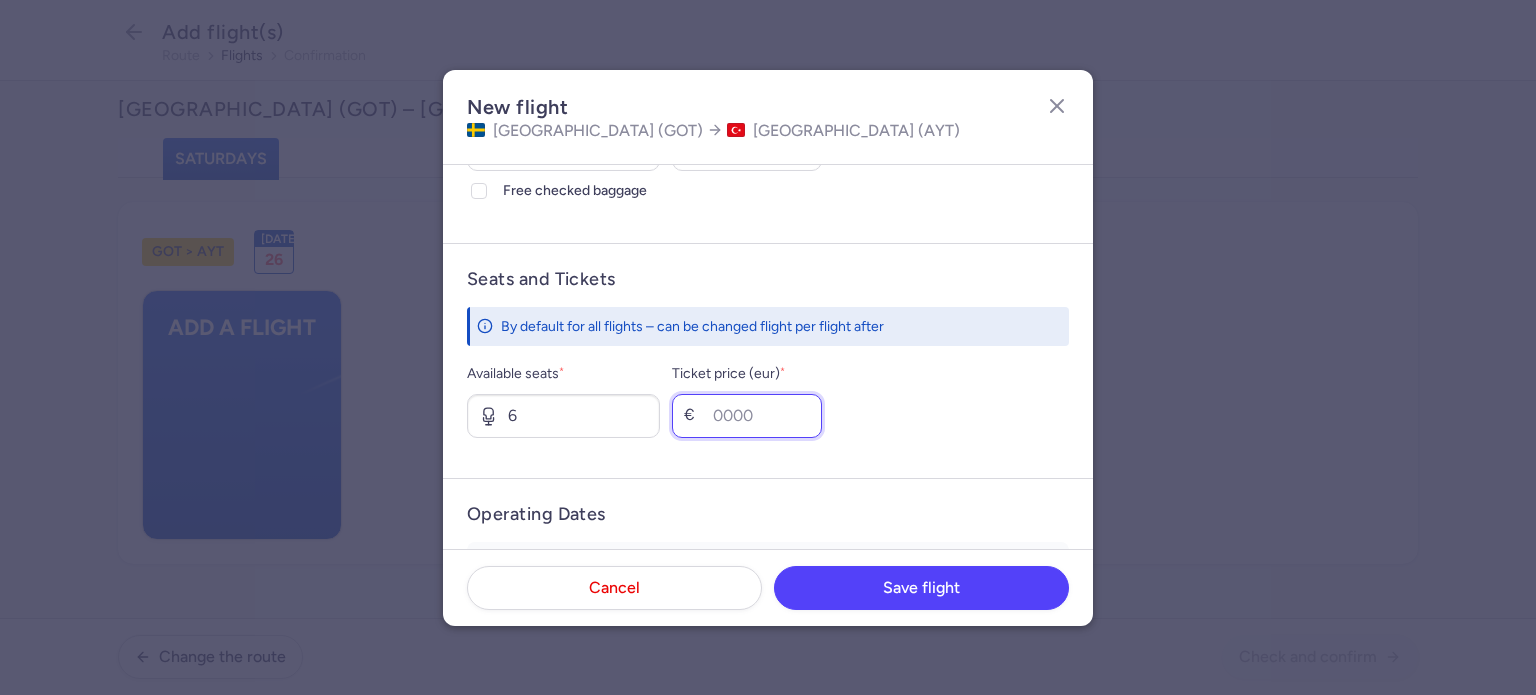 click on "Ticket price (eur)  *" at bounding box center [747, 416] 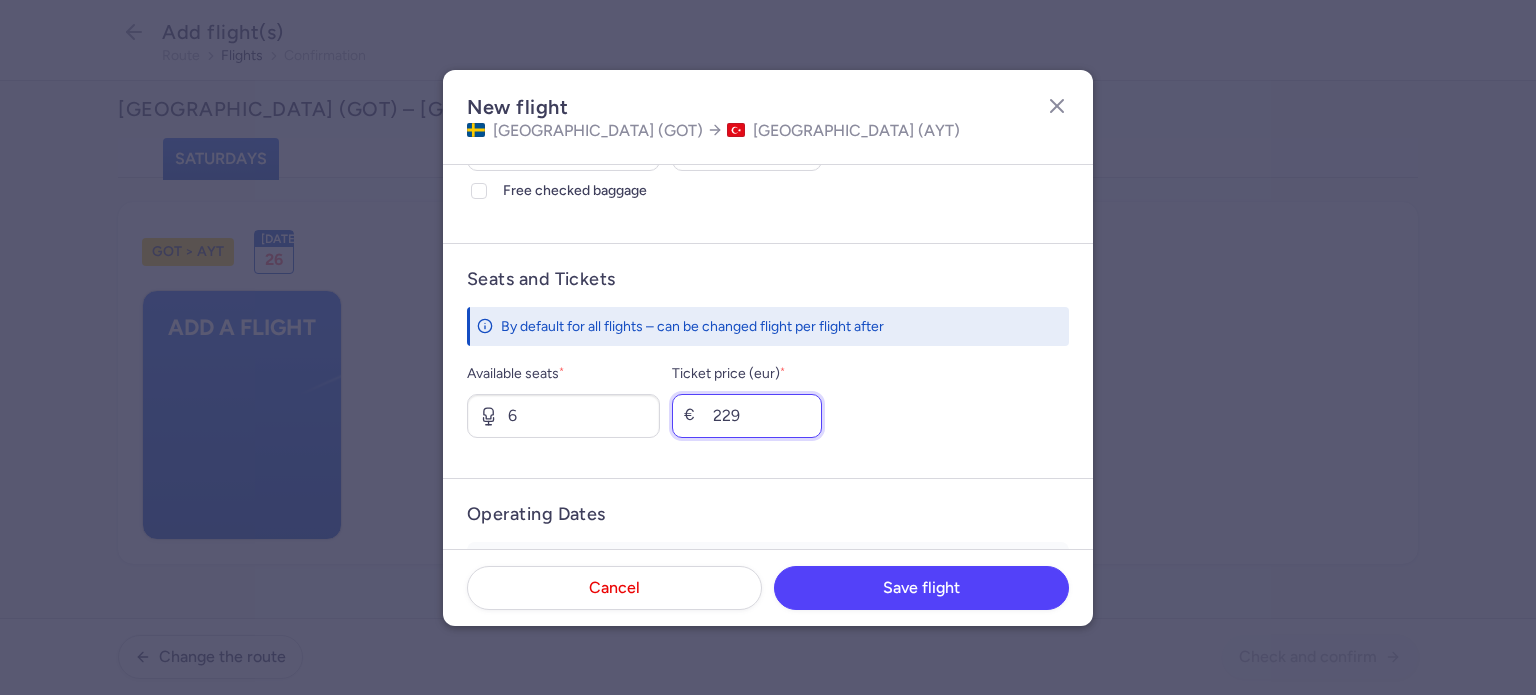 type on "229" 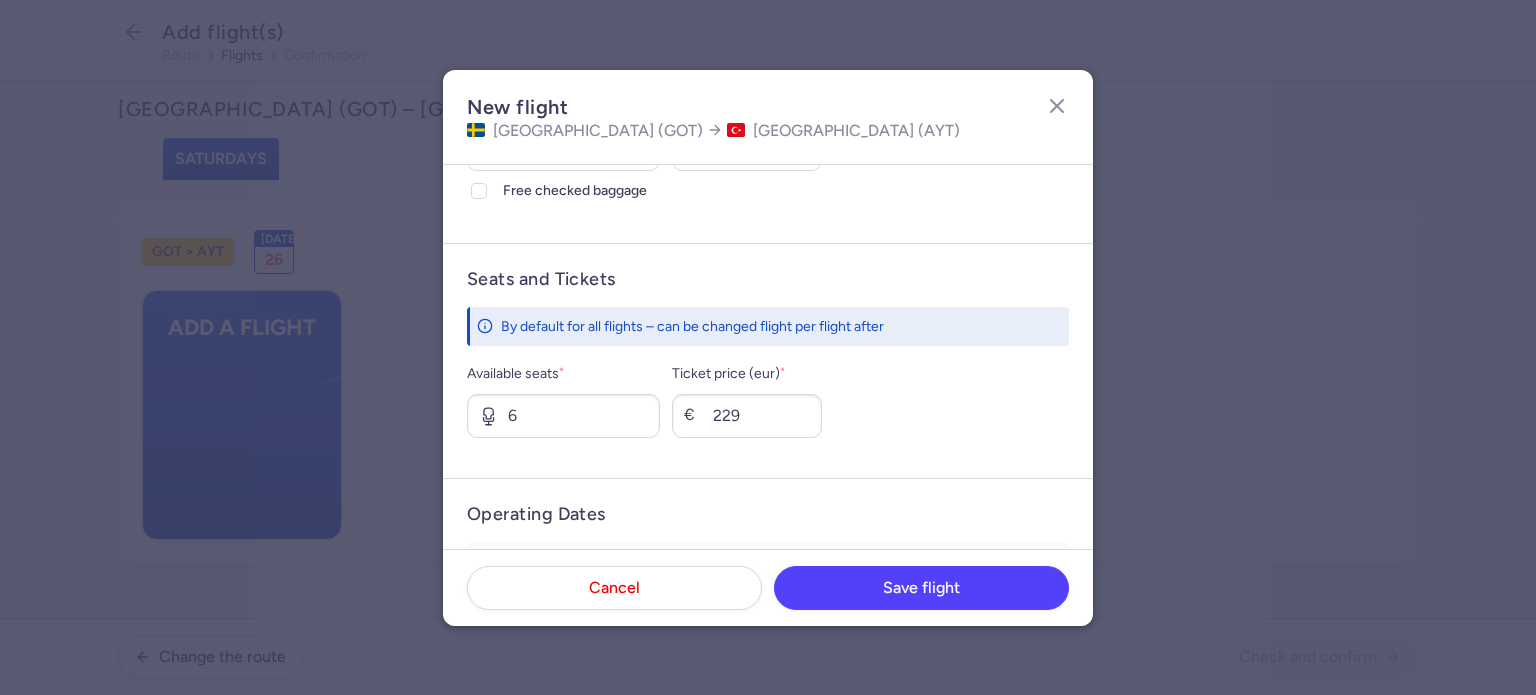 scroll, scrollTop: 814, scrollLeft: 0, axis: vertical 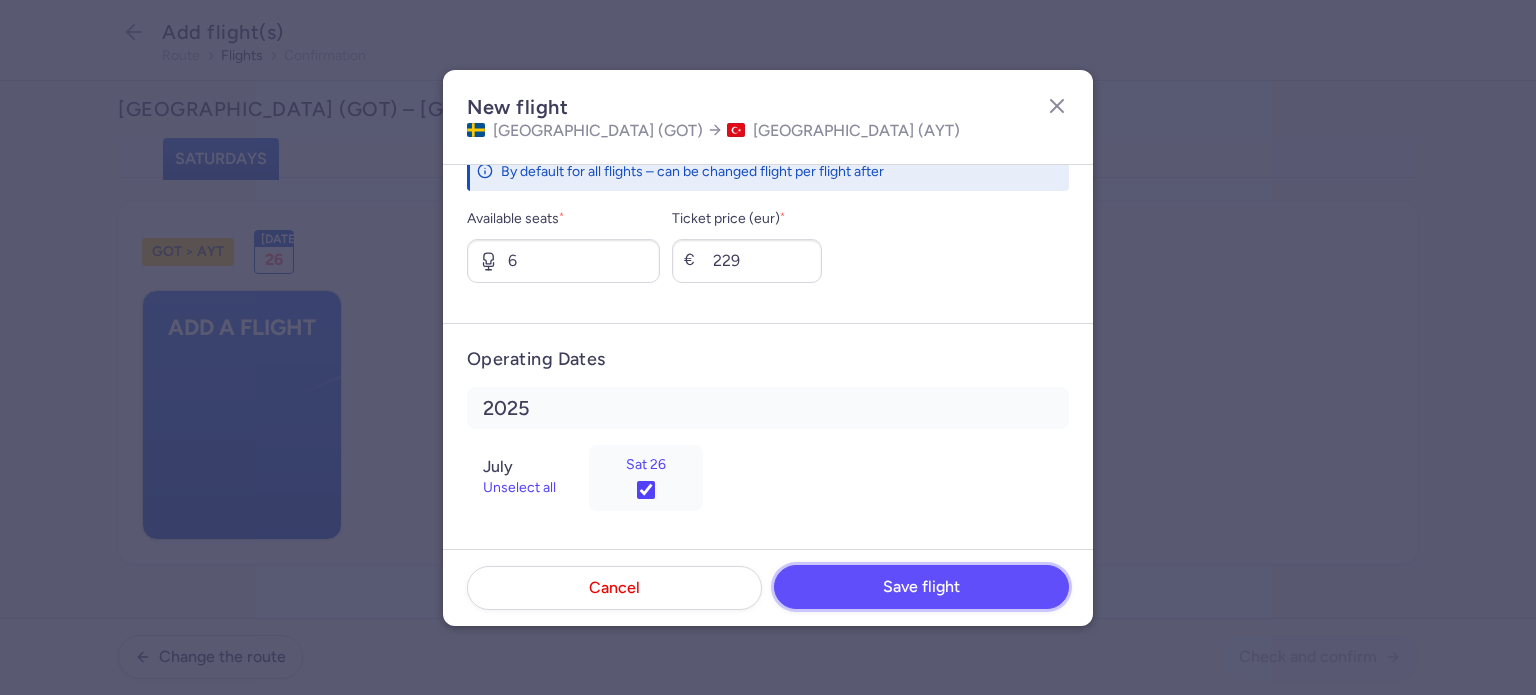 click on "Save flight" at bounding box center (921, 587) 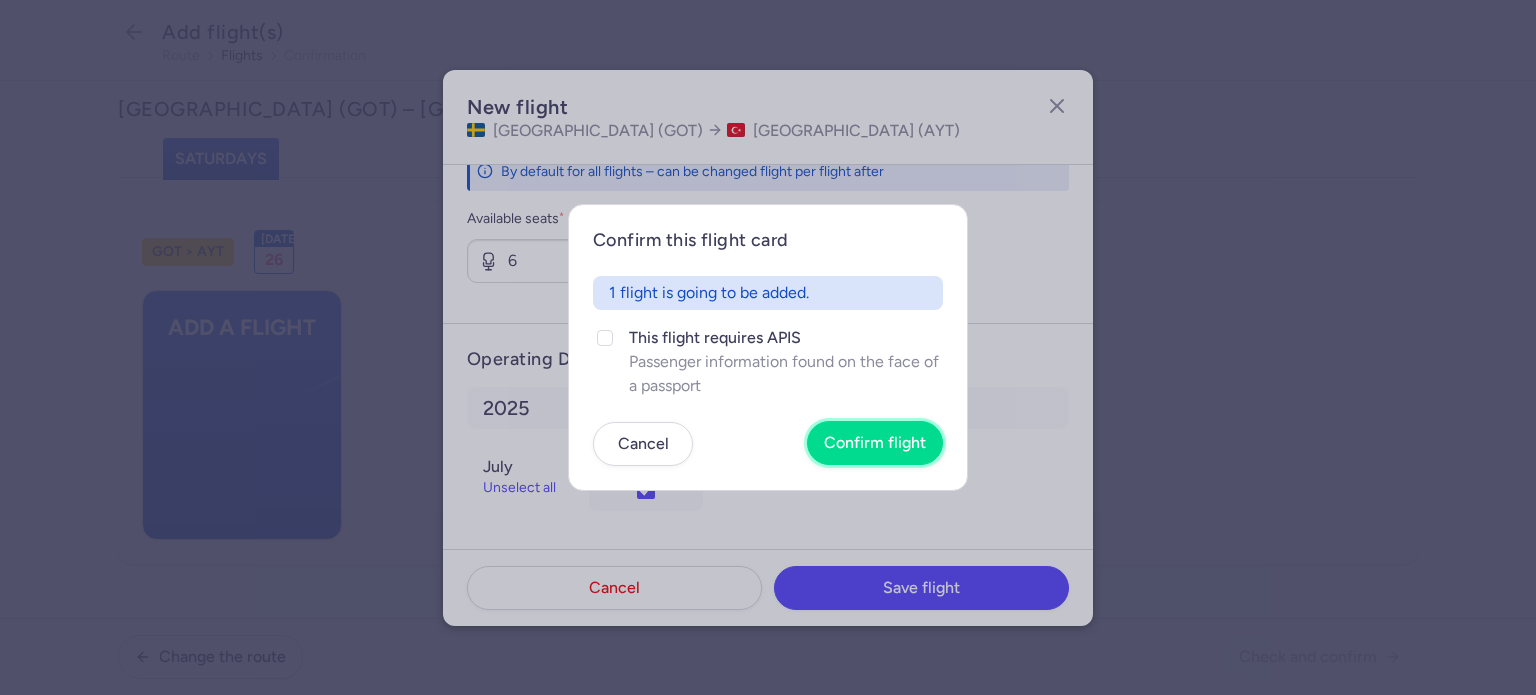 click on "Confirm flight" at bounding box center (875, 443) 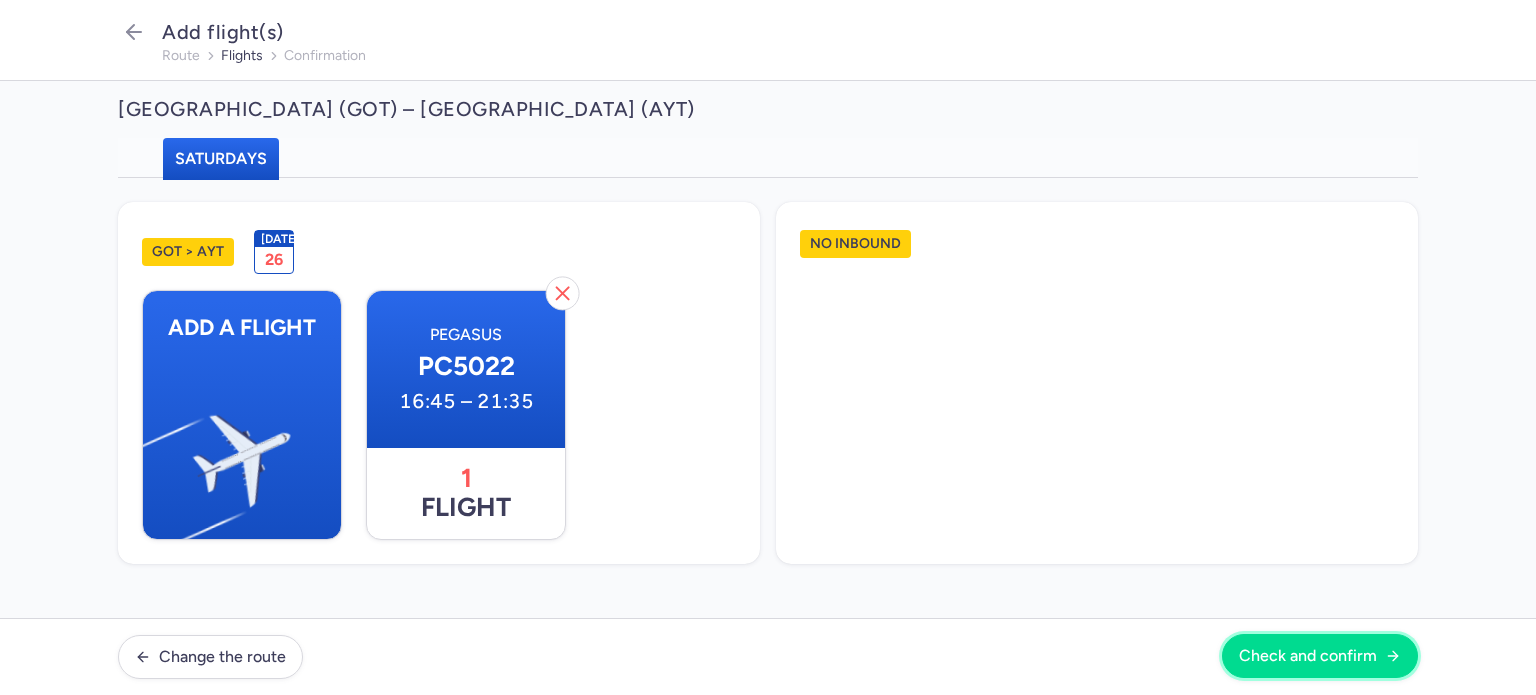click on "Check and confirm" at bounding box center [1308, 656] 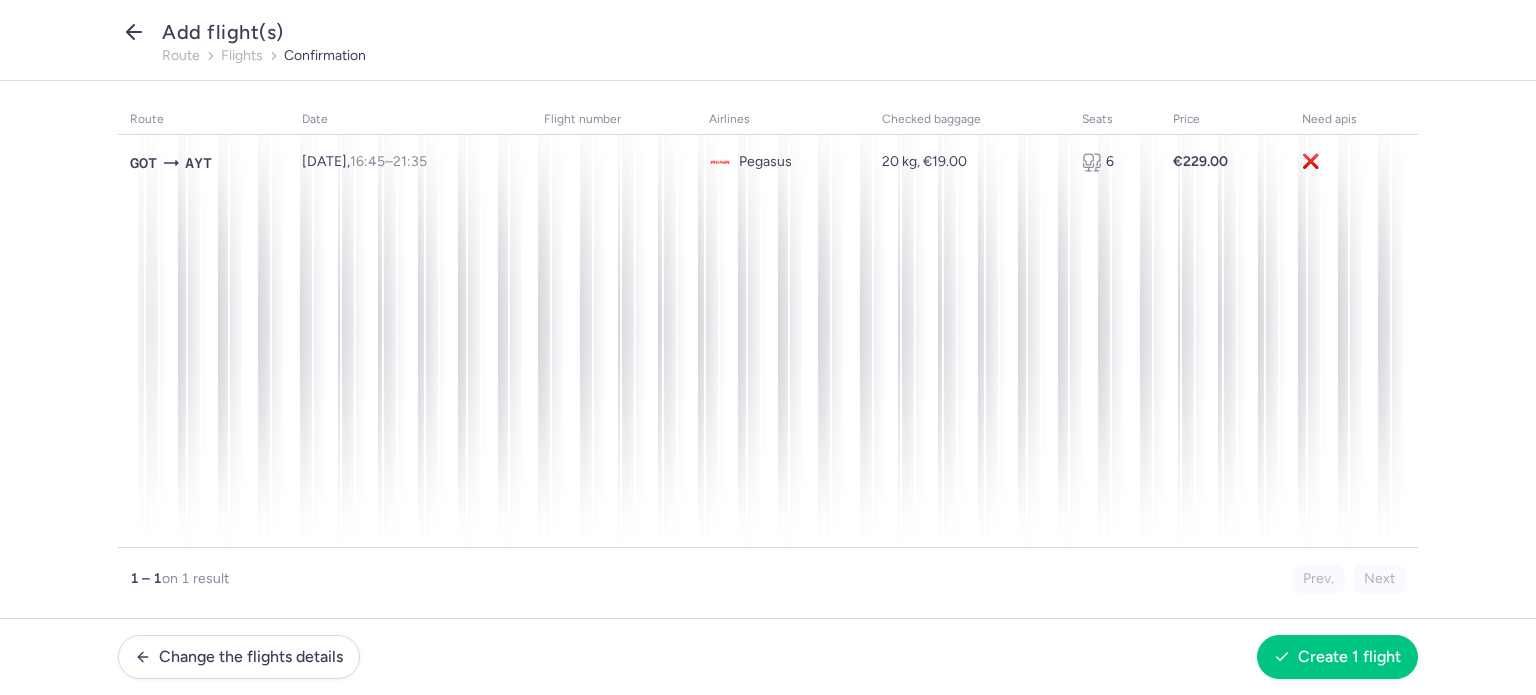 click 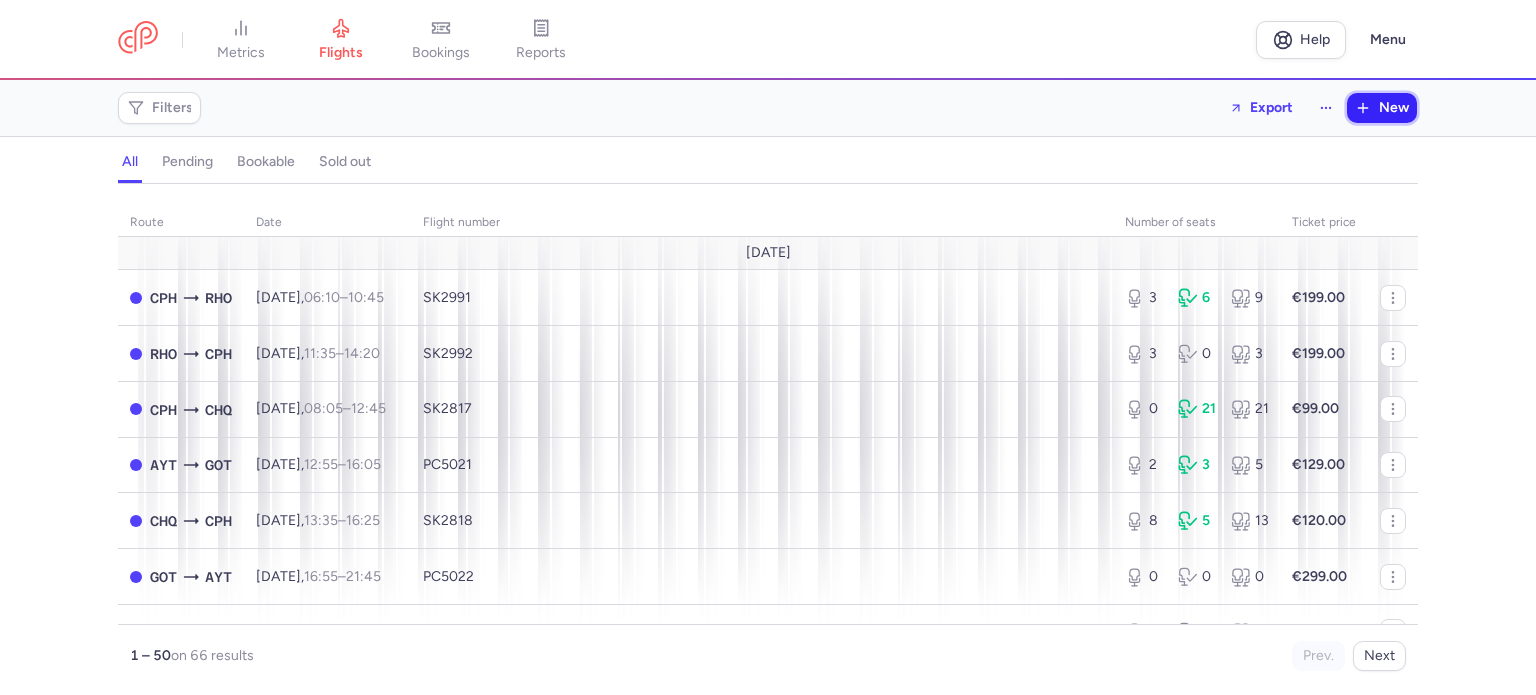 click 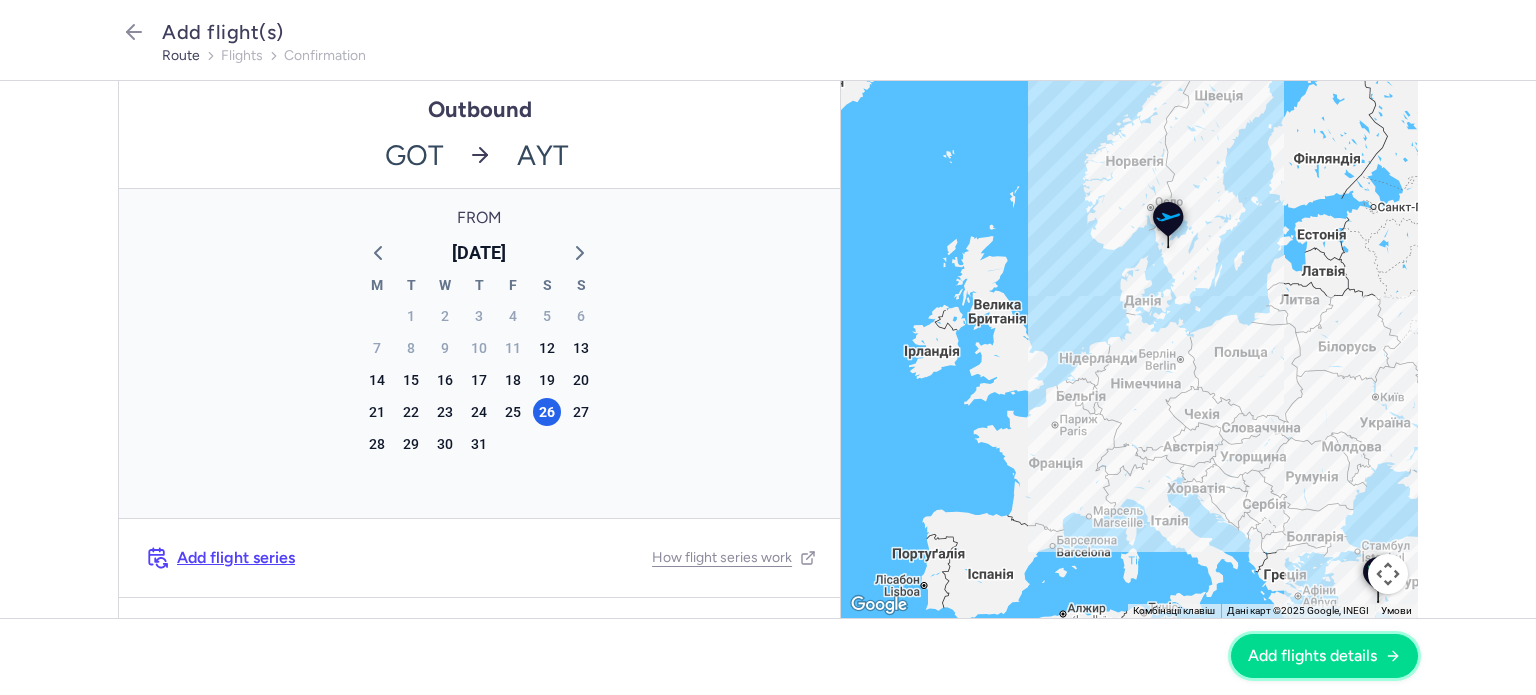click on "Add flights details" at bounding box center (1312, 656) 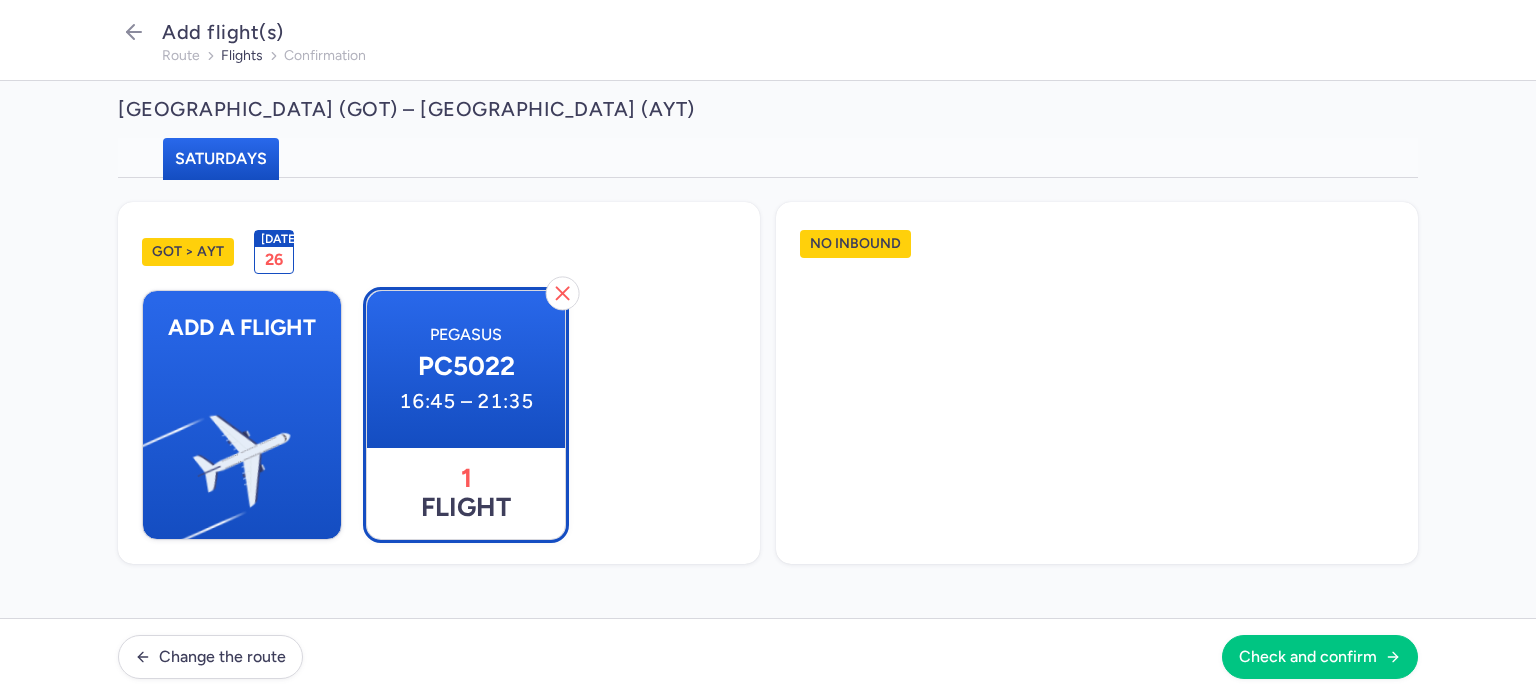 click on "PC5022" at bounding box center (466, 367) 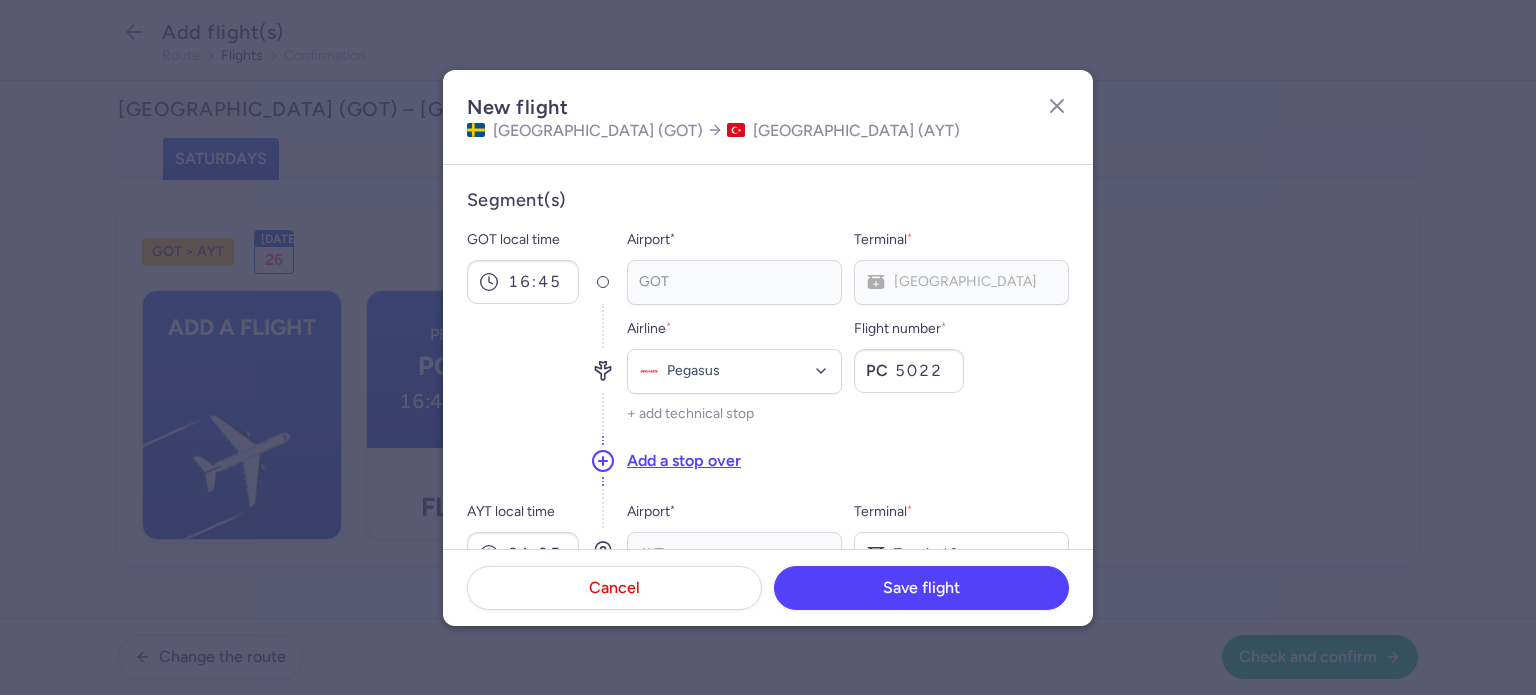 scroll, scrollTop: 336, scrollLeft: 0, axis: vertical 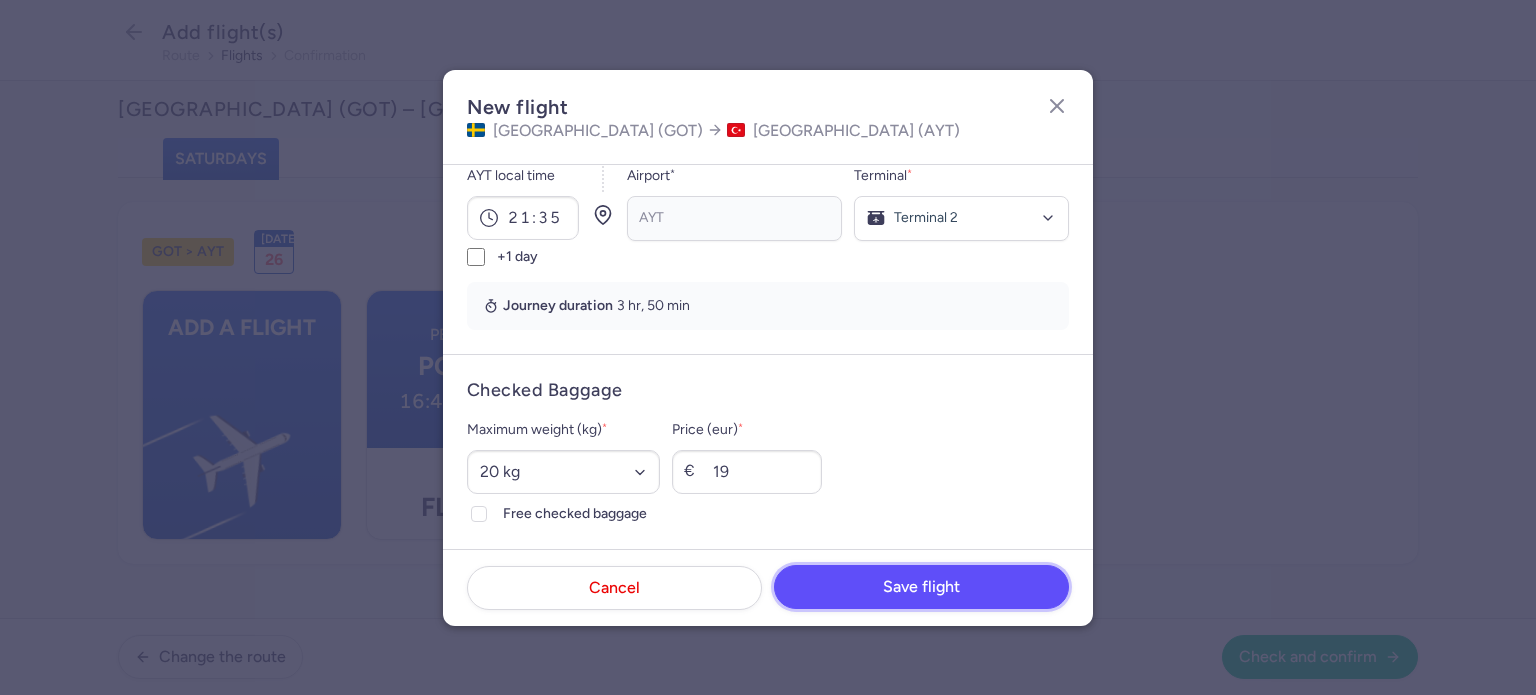 click on "Save flight" at bounding box center [921, 587] 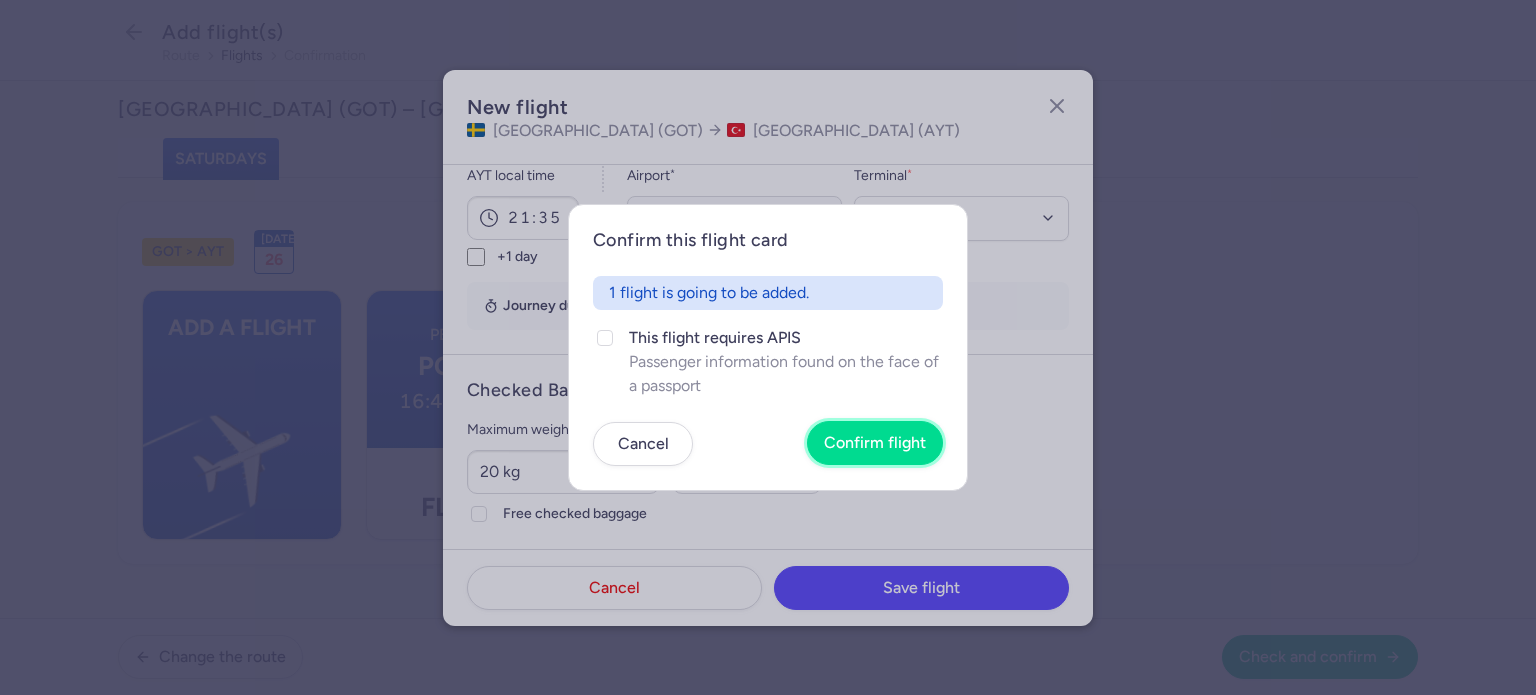 click on "Confirm flight" at bounding box center [875, 443] 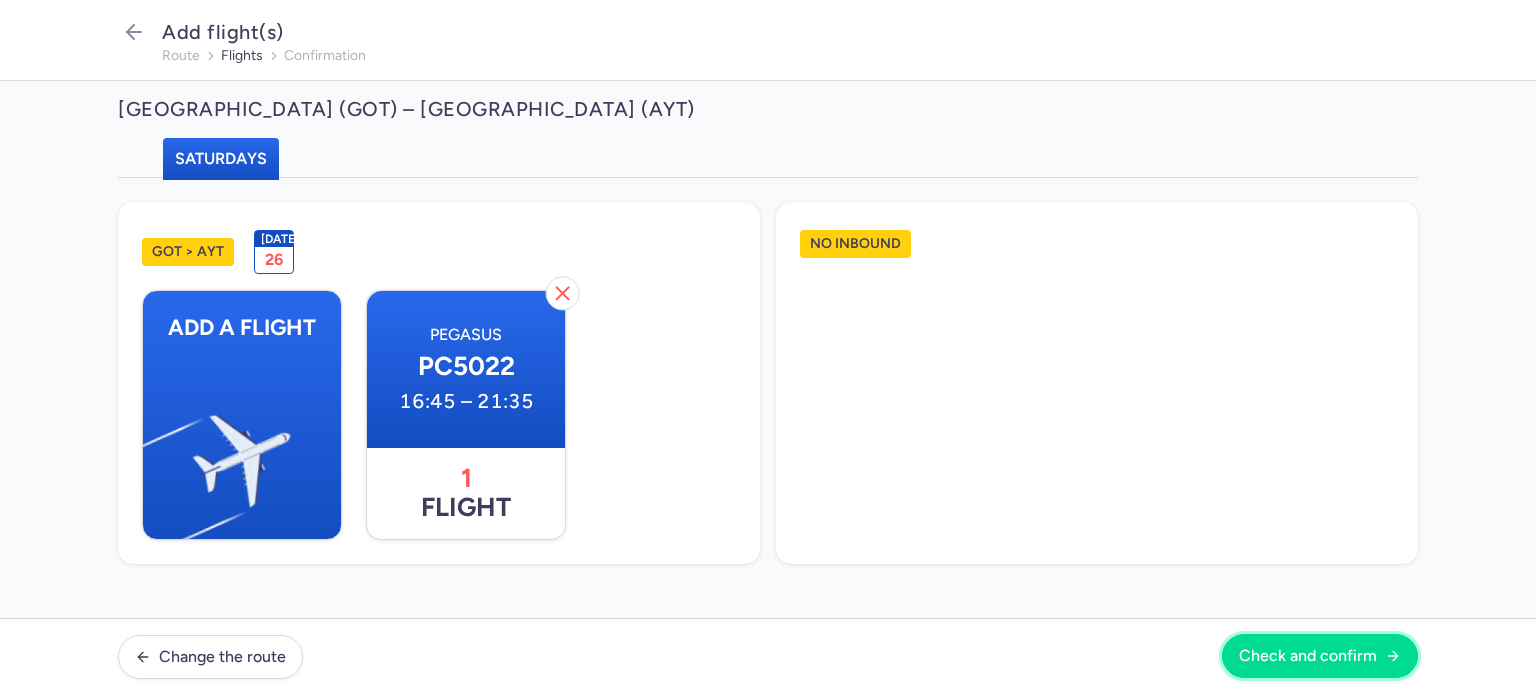 click on "Check and confirm" at bounding box center (1308, 656) 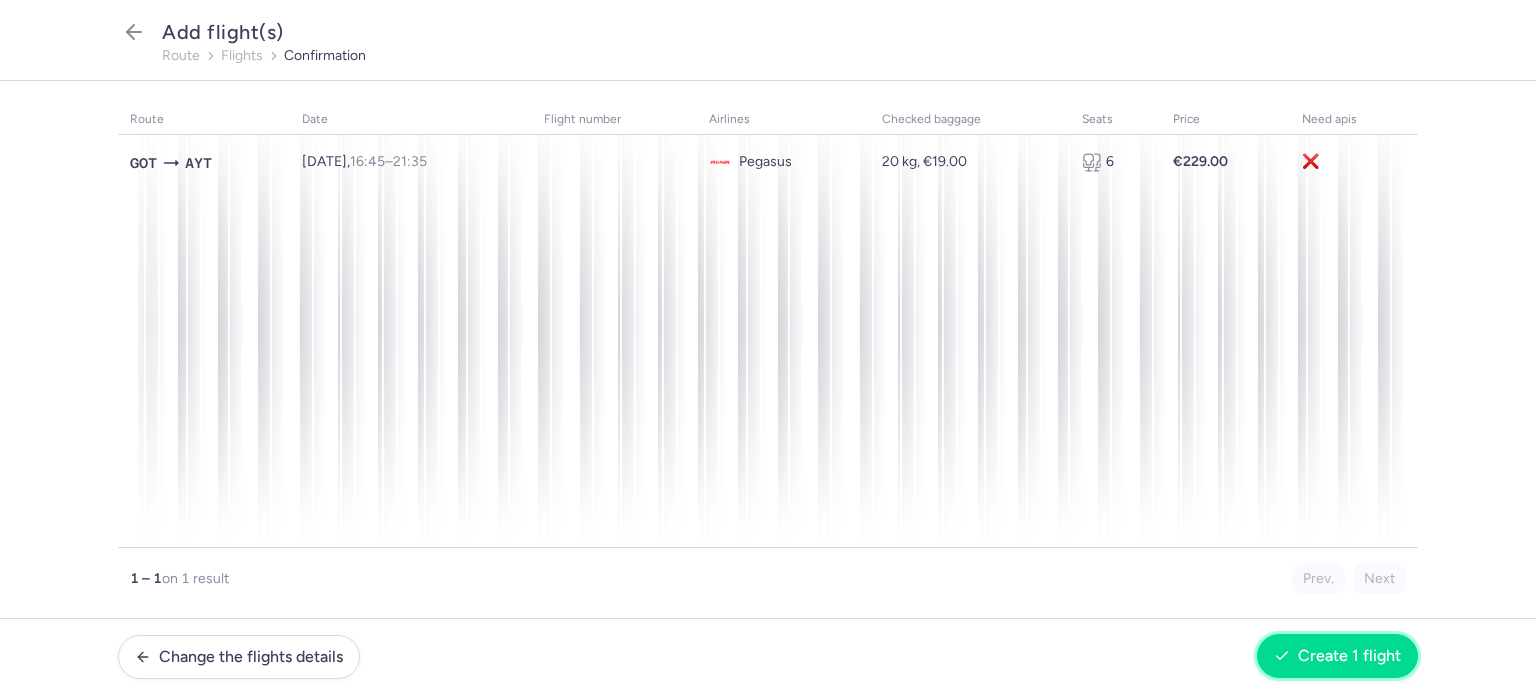 click on "Create 1 flight" at bounding box center [1349, 656] 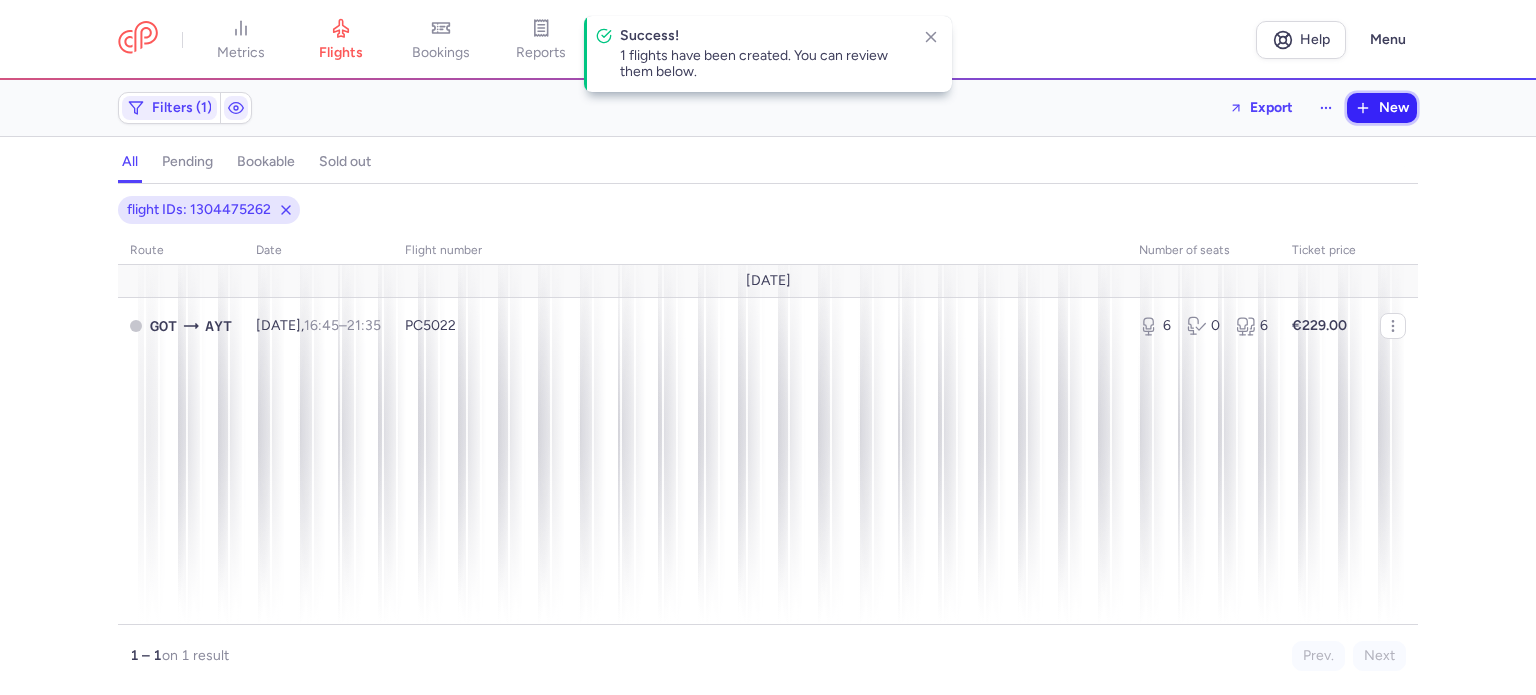 click 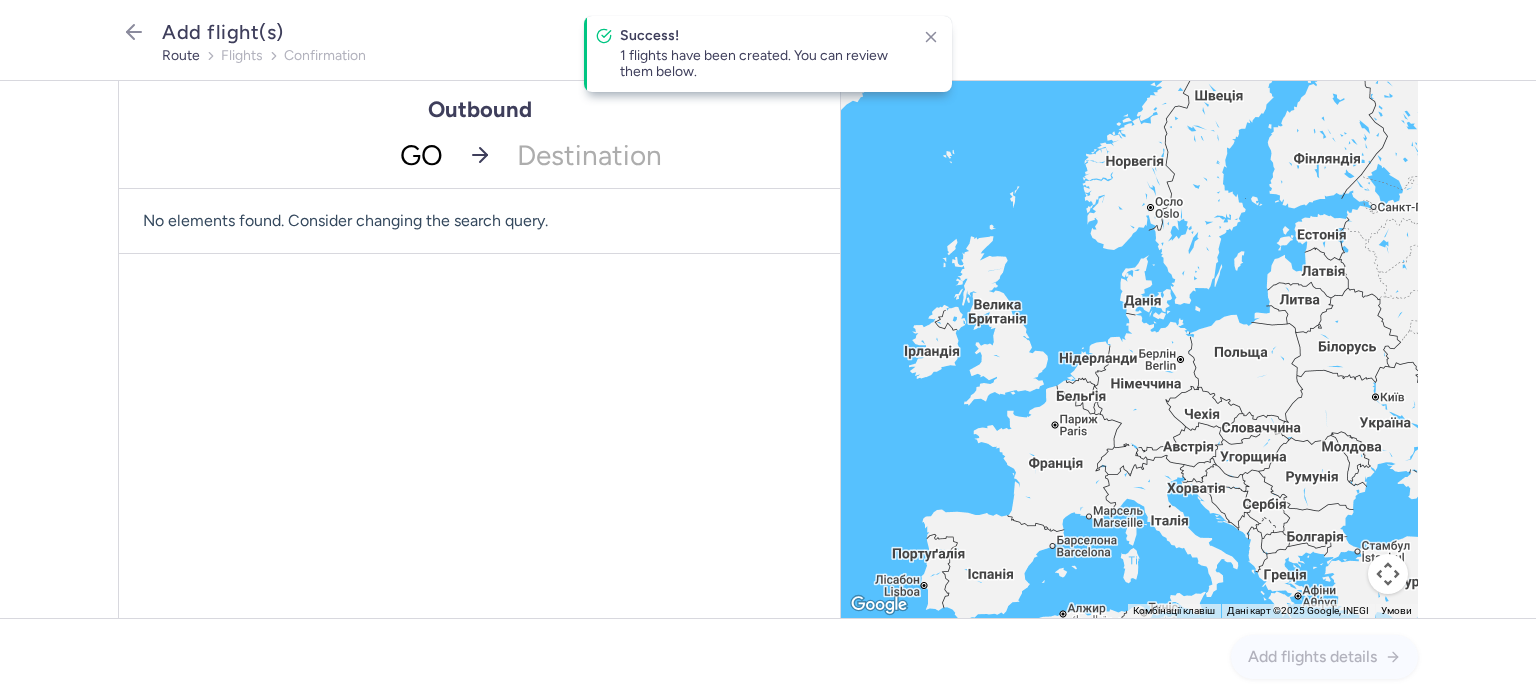 type on "GOT" 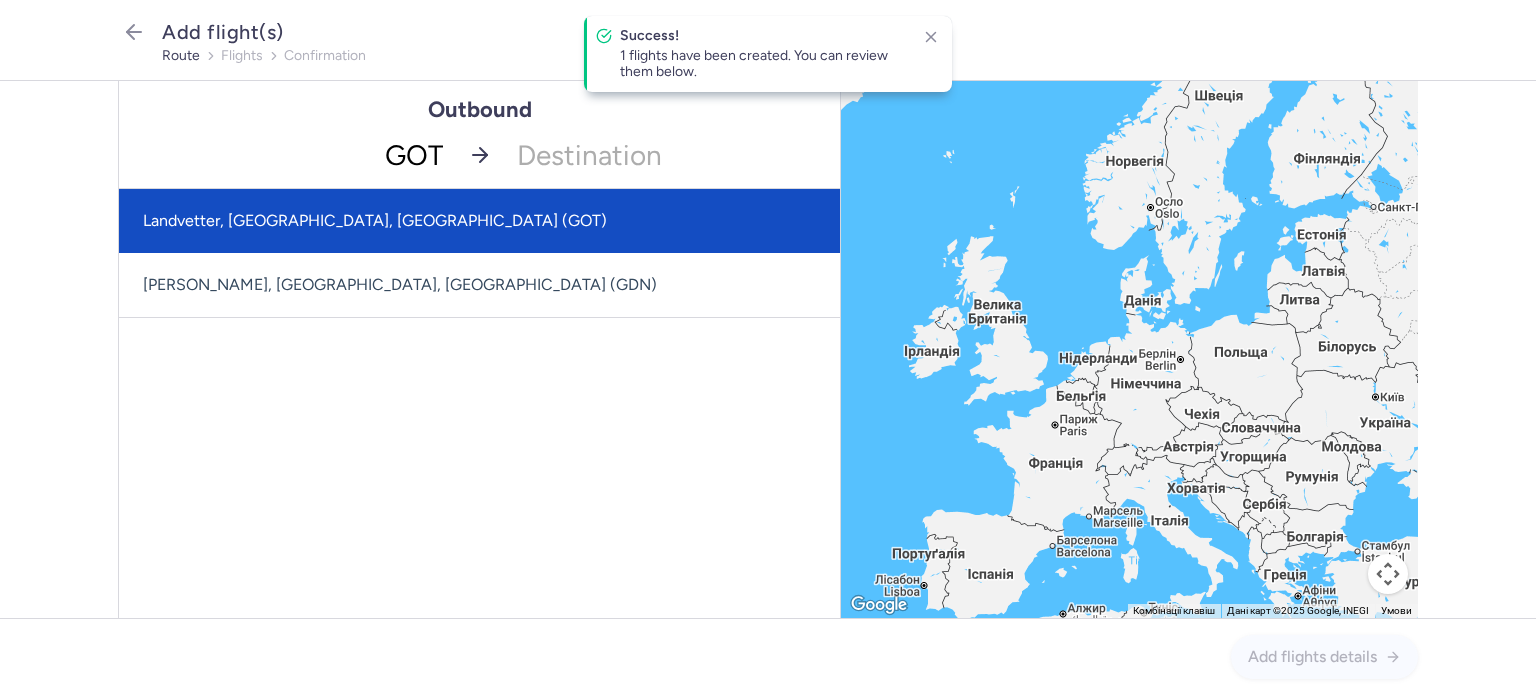 click on "Landvetter, [GEOGRAPHIC_DATA], [GEOGRAPHIC_DATA] (GOT)" at bounding box center (479, 221) 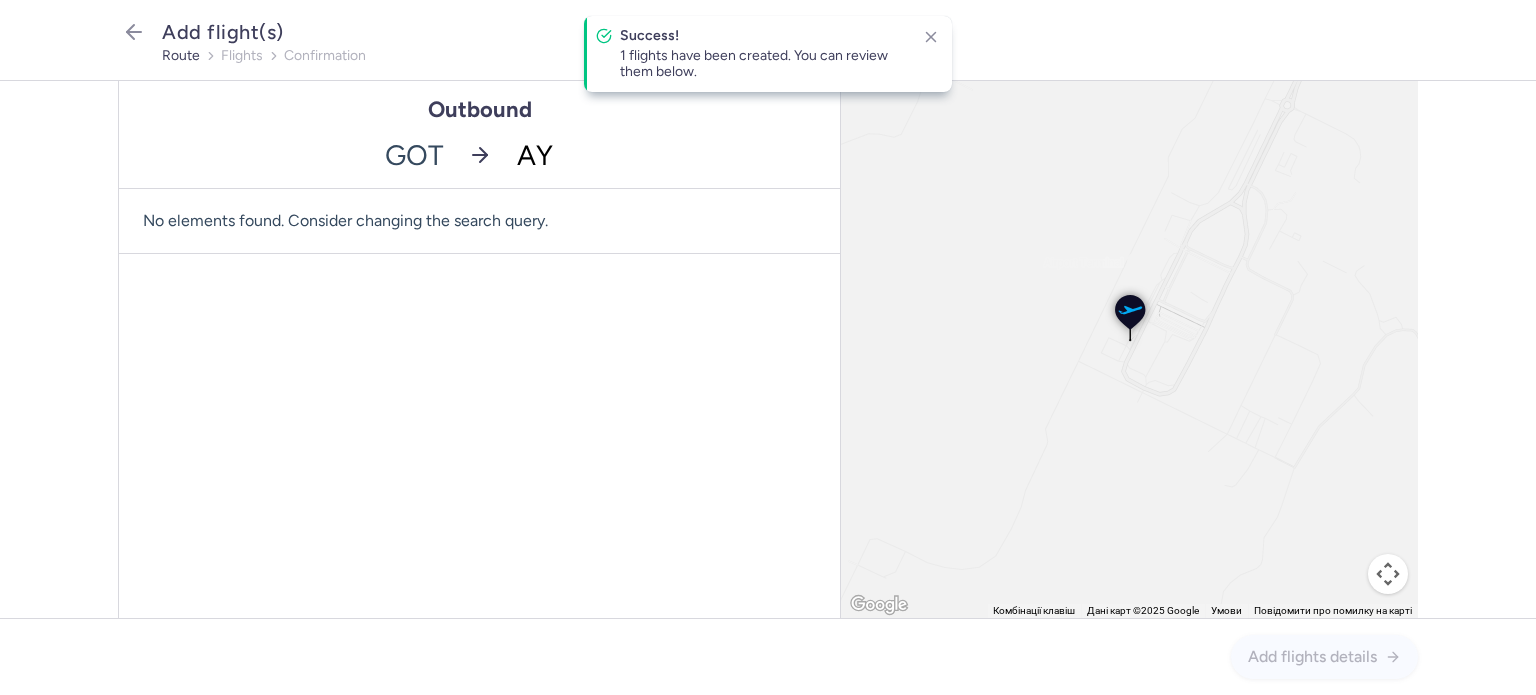 type on "AYT" 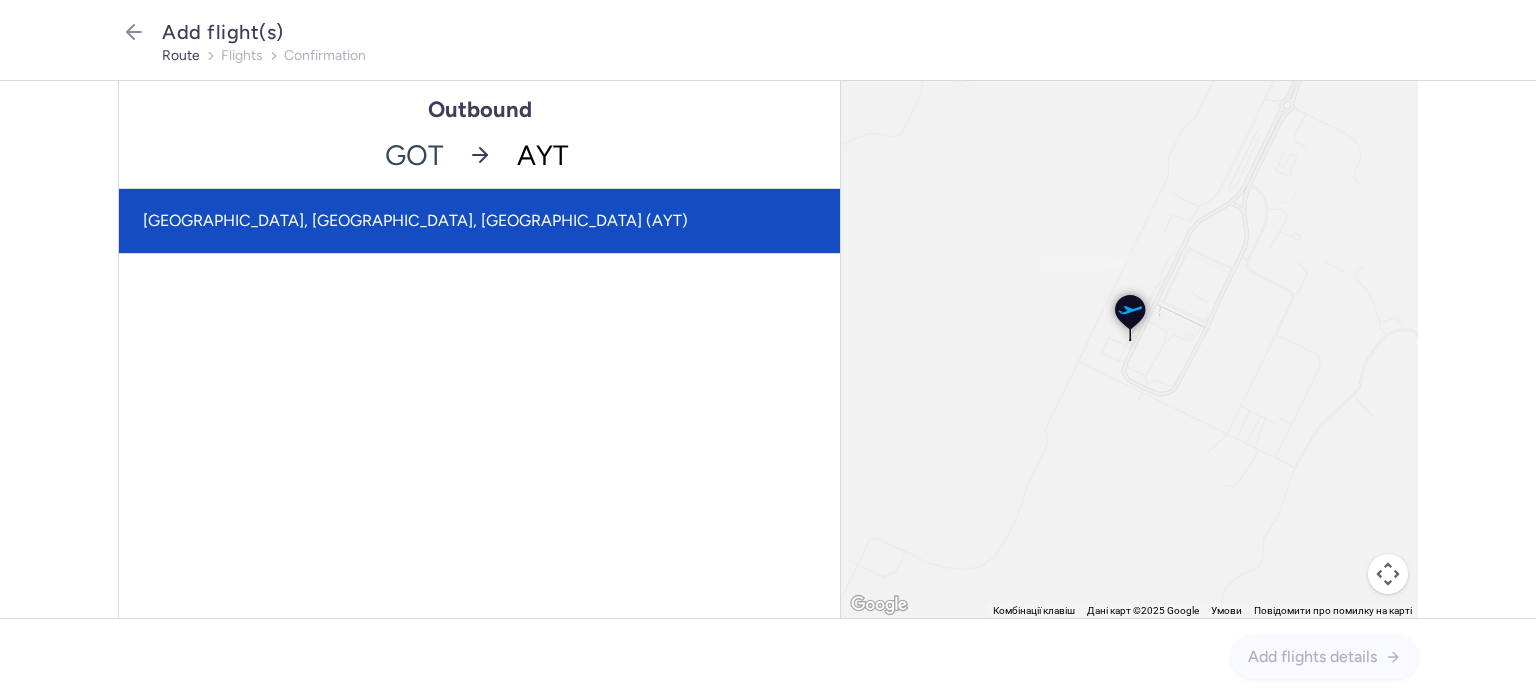 click on "[GEOGRAPHIC_DATA], [GEOGRAPHIC_DATA], [GEOGRAPHIC_DATA] (AYT)" at bounding box center (479, 221) 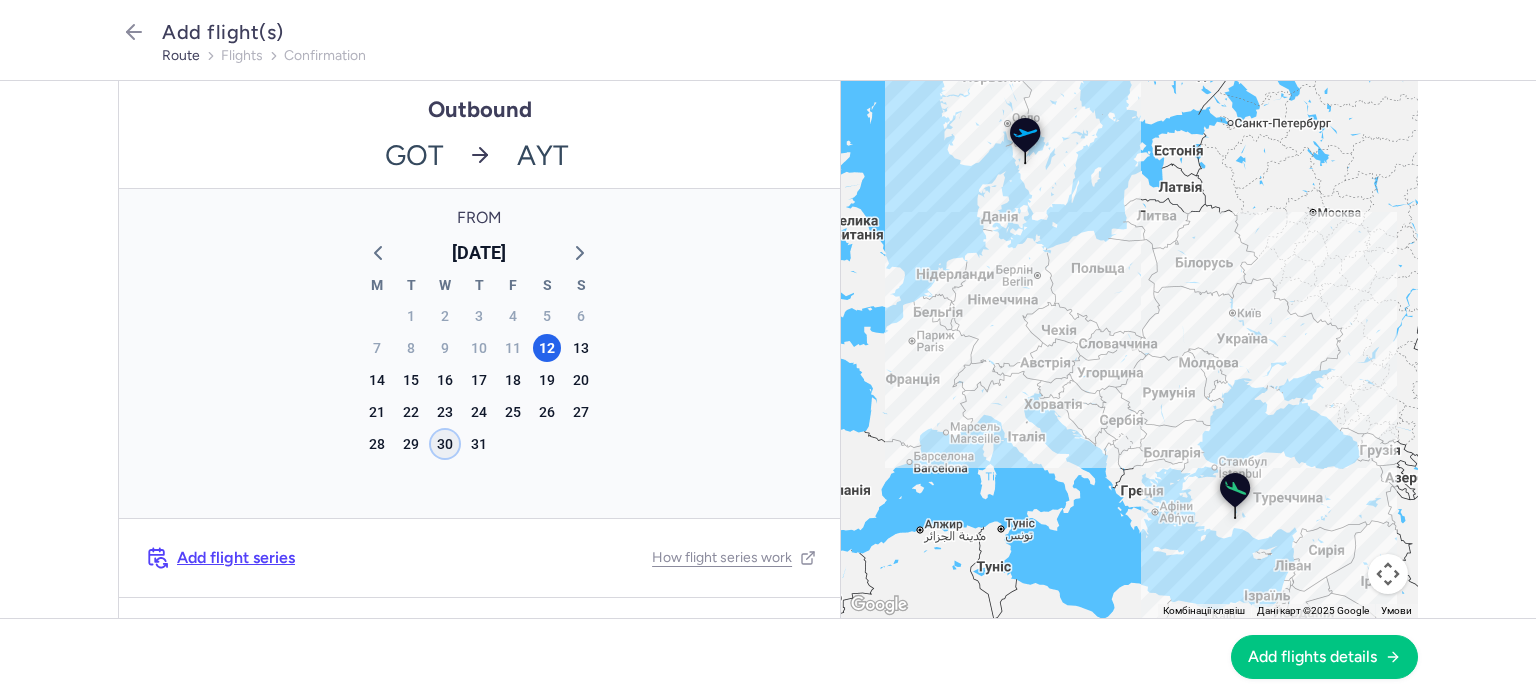 click on "30" 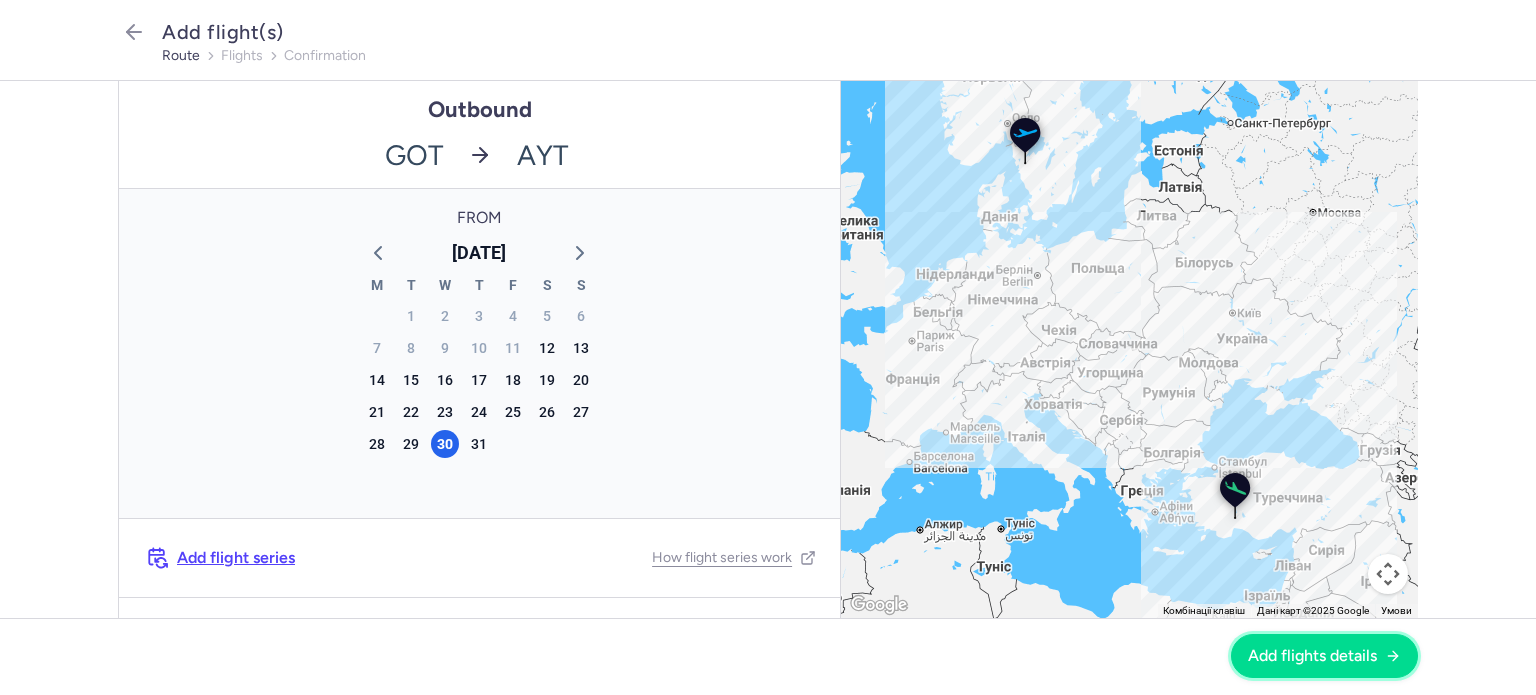 click on "Add flights details" at bounding box center (1312, 656) 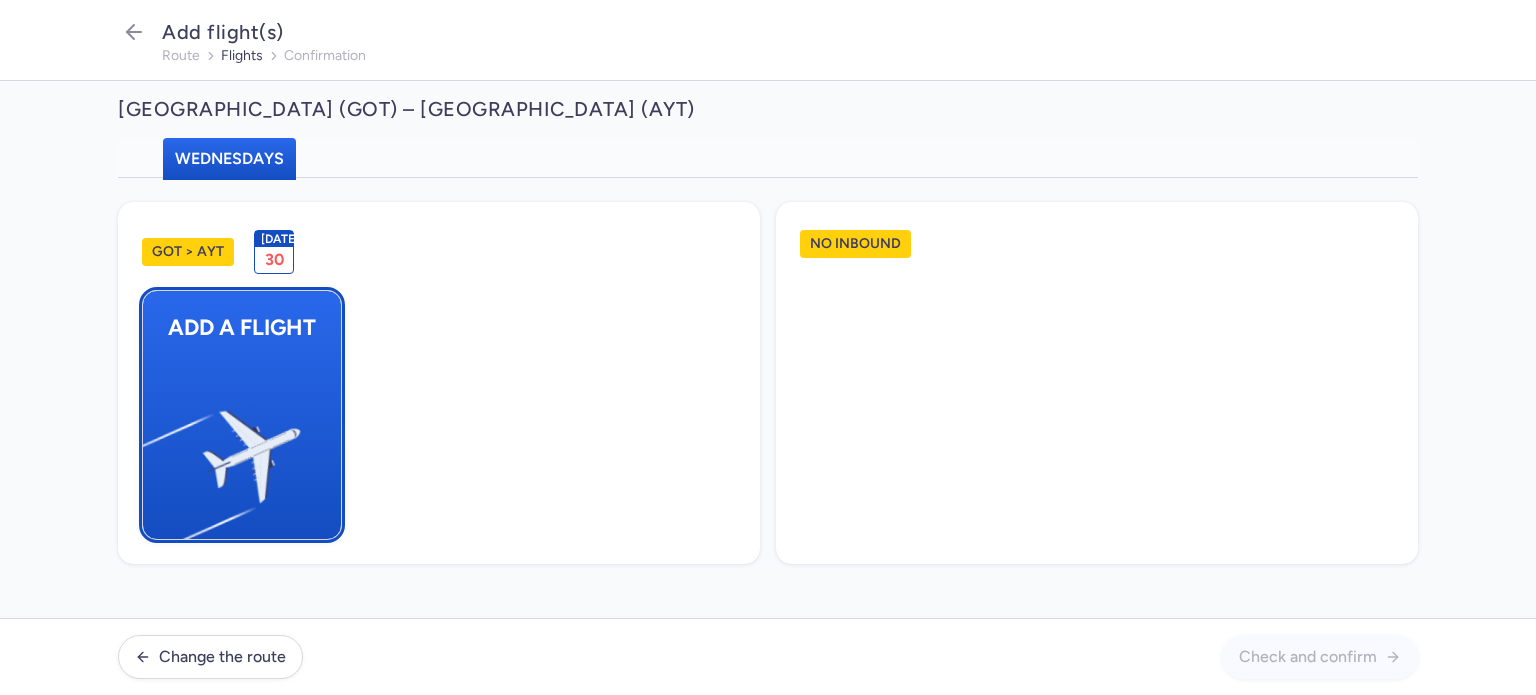 click at bounding box center (153, 448) 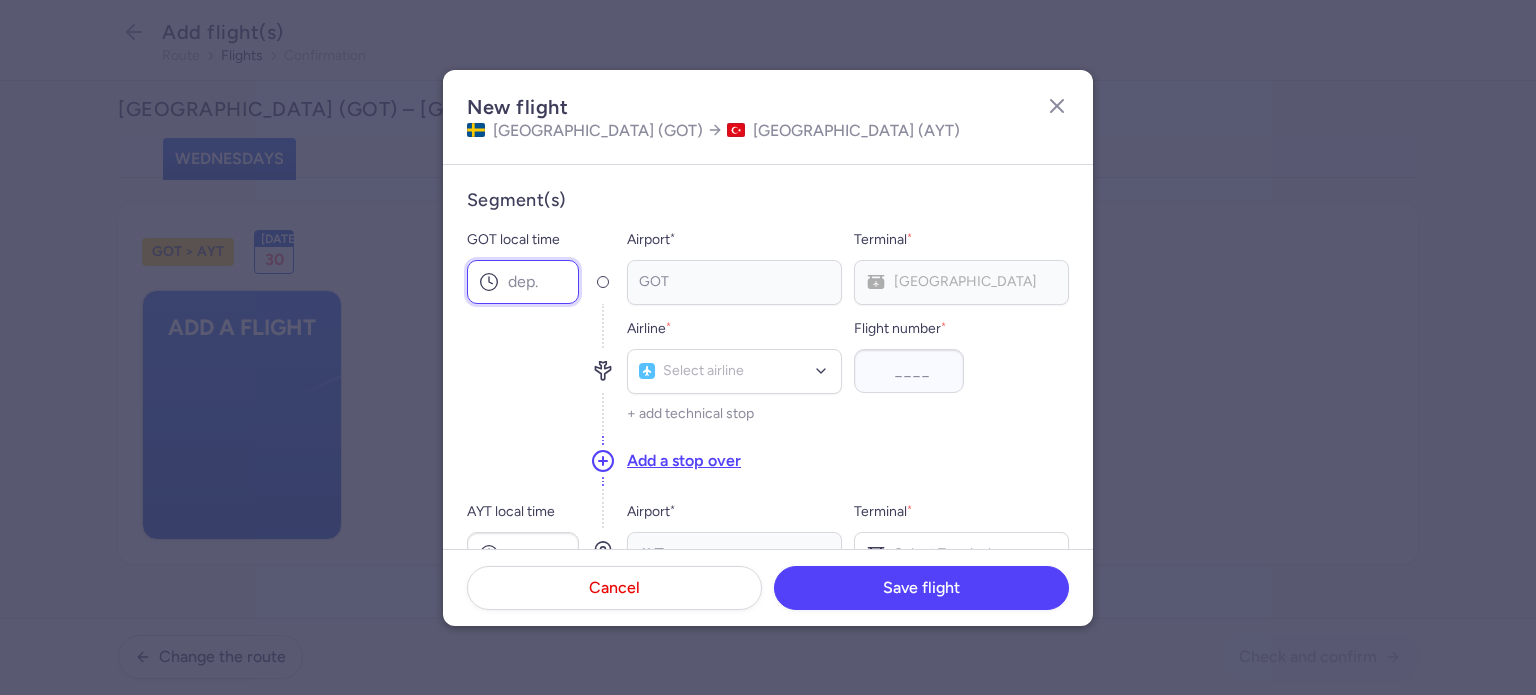 click on "GOT local time" at bounding box center (523, 282) 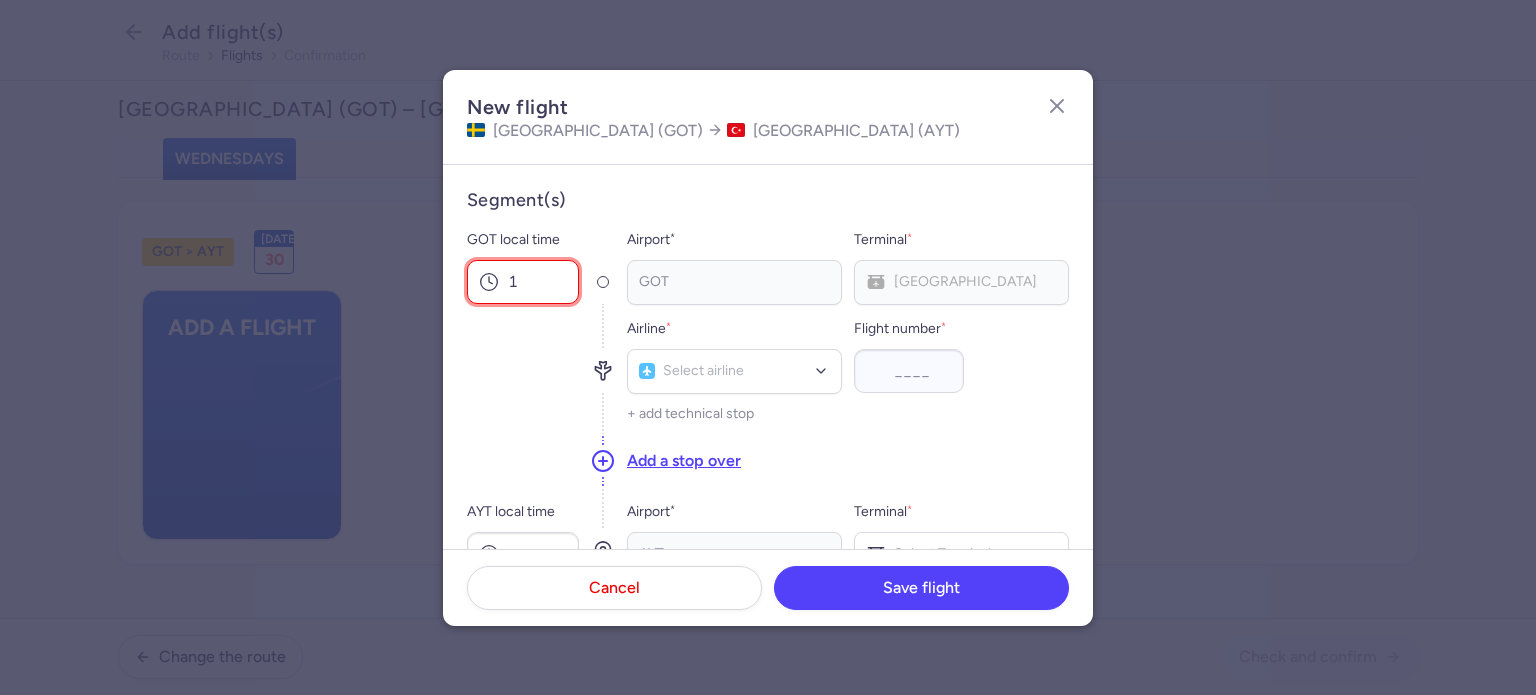 click on "1" at bounding box center [523, 282] 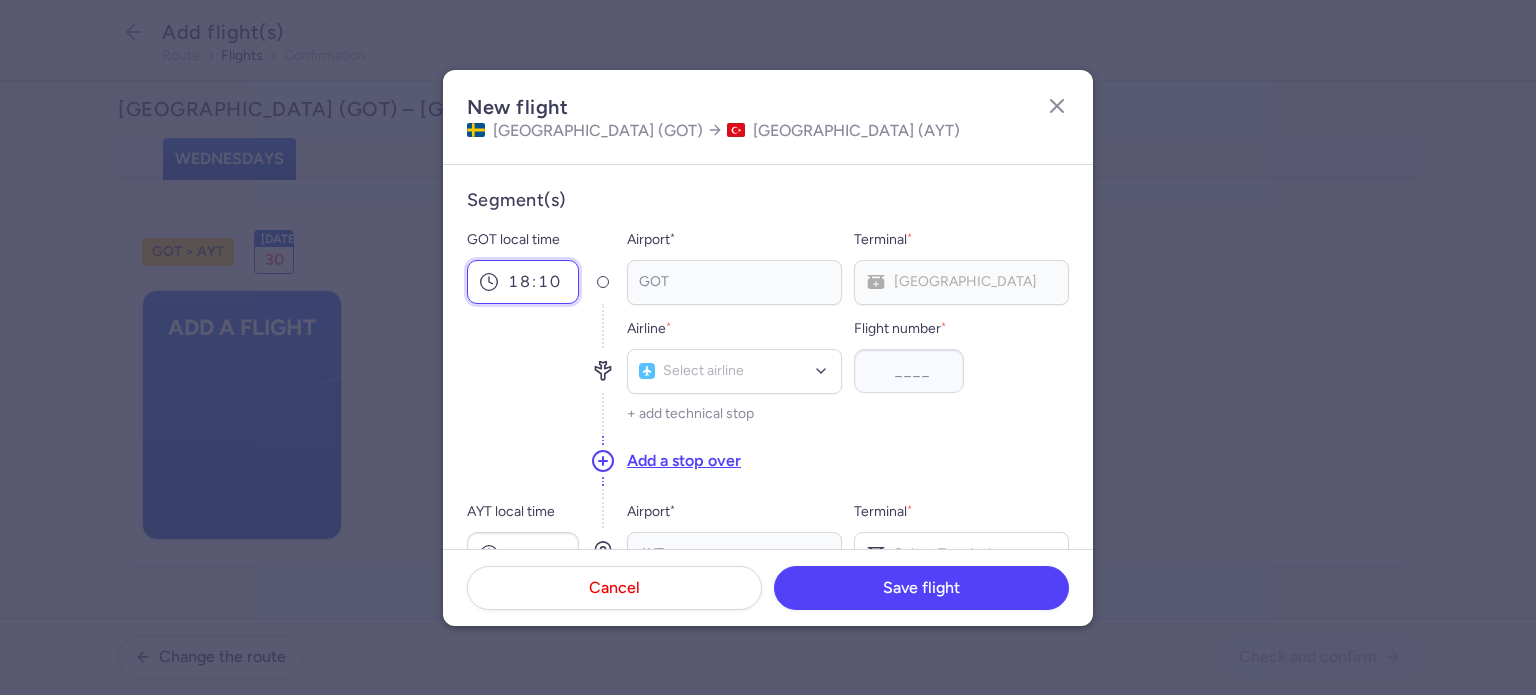 type on "18:10" 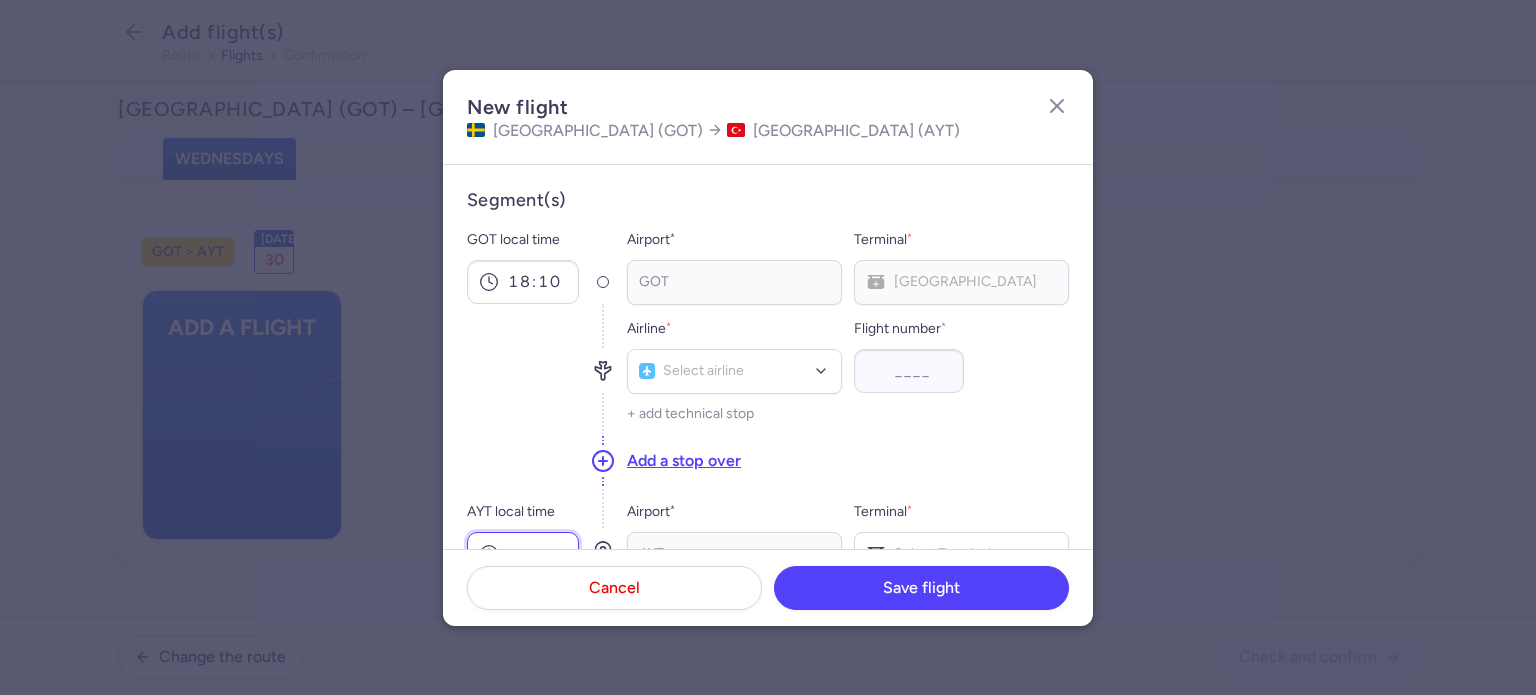 click on "AYT local time" at bounding box center [523, 554] 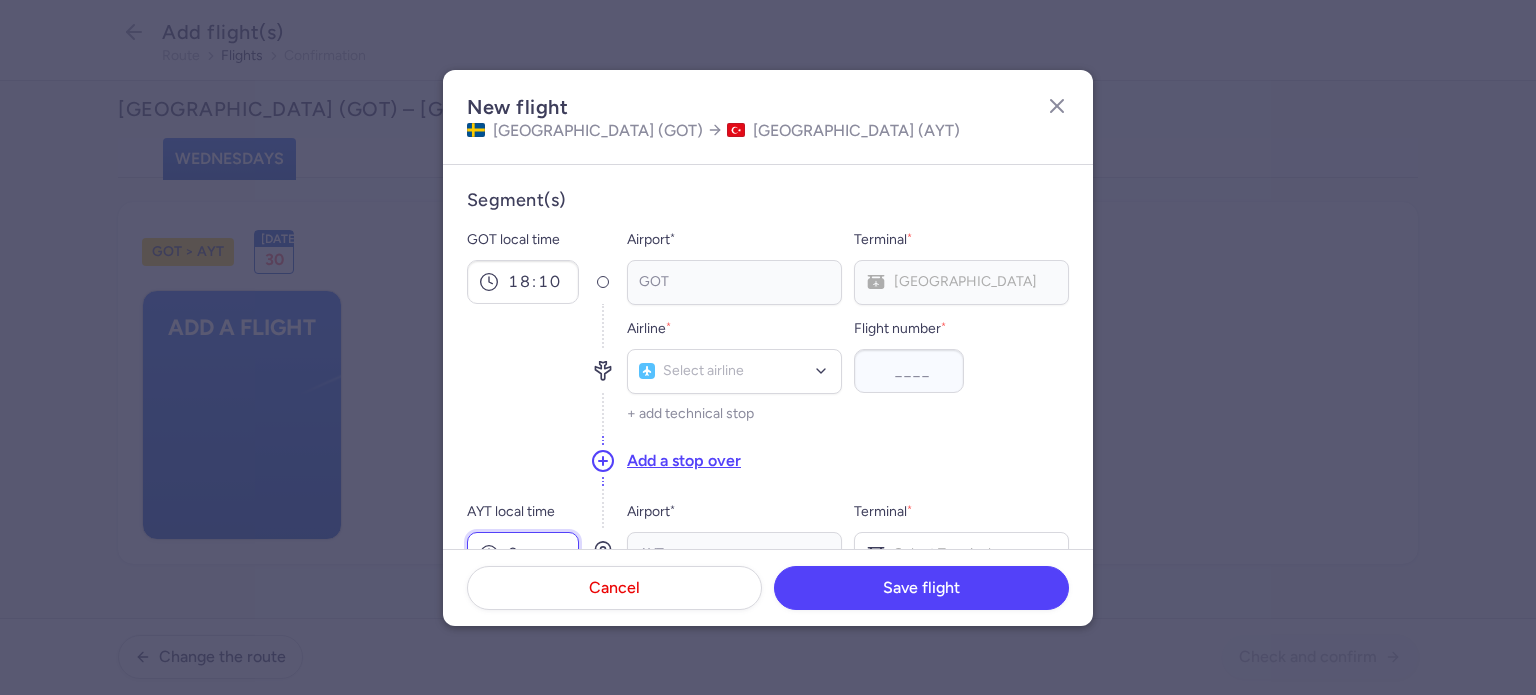 scroll, scrollTop: 13, scrollLeft: 0, axis: vertical 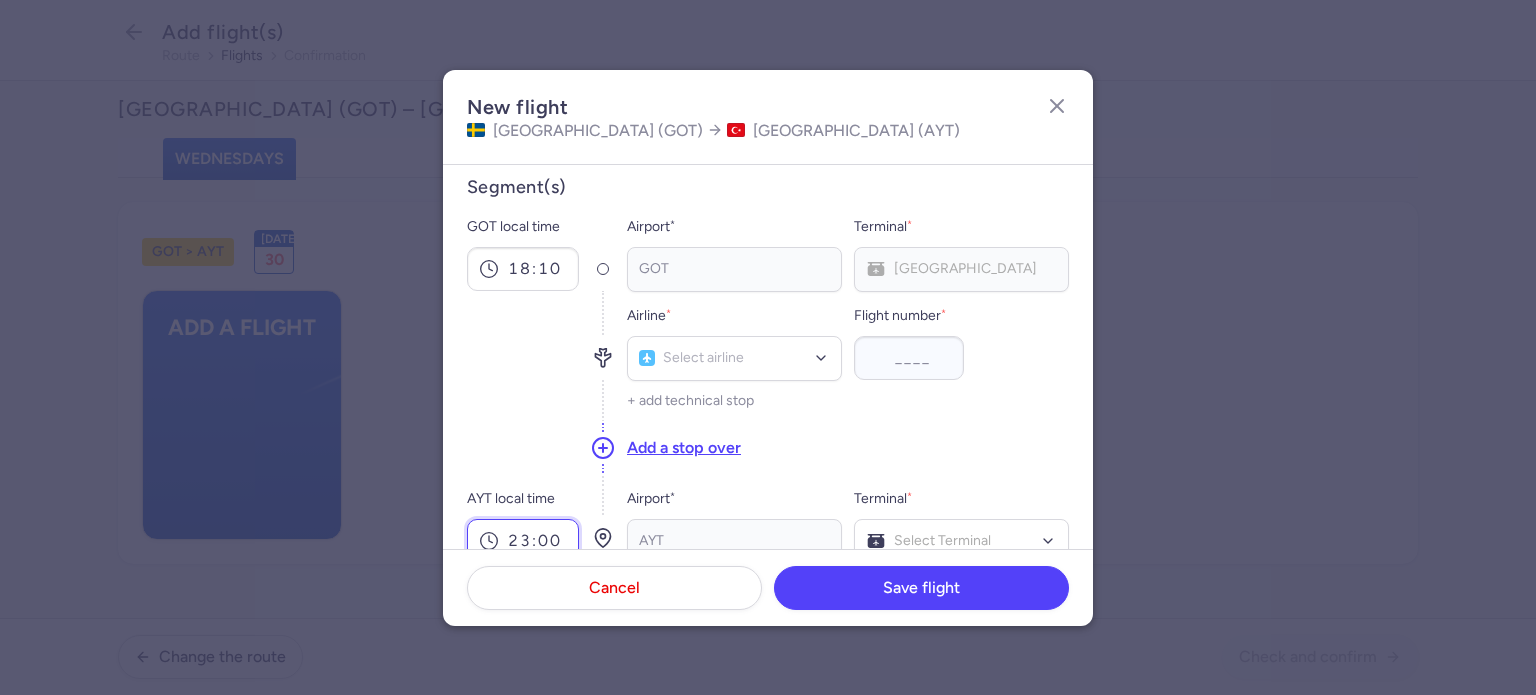 type on "23:00" 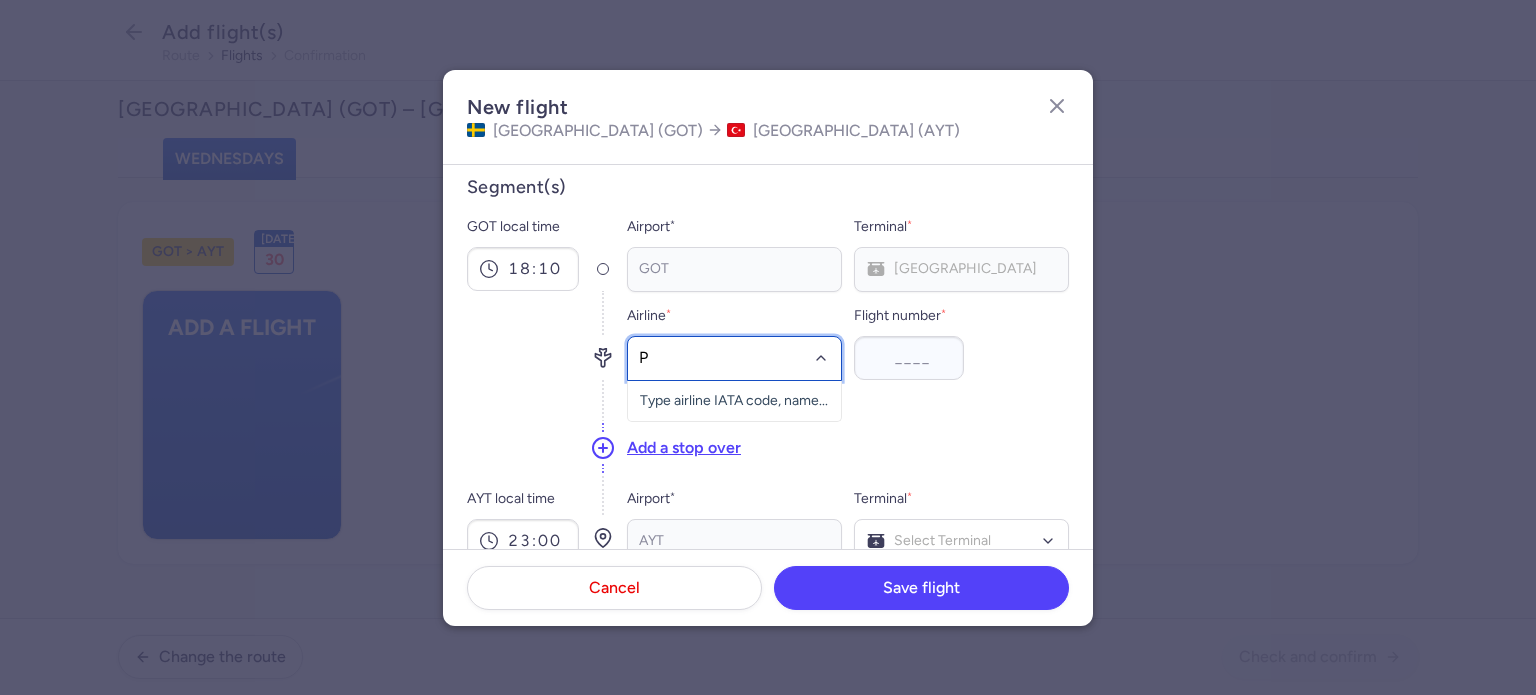 type on "PC" 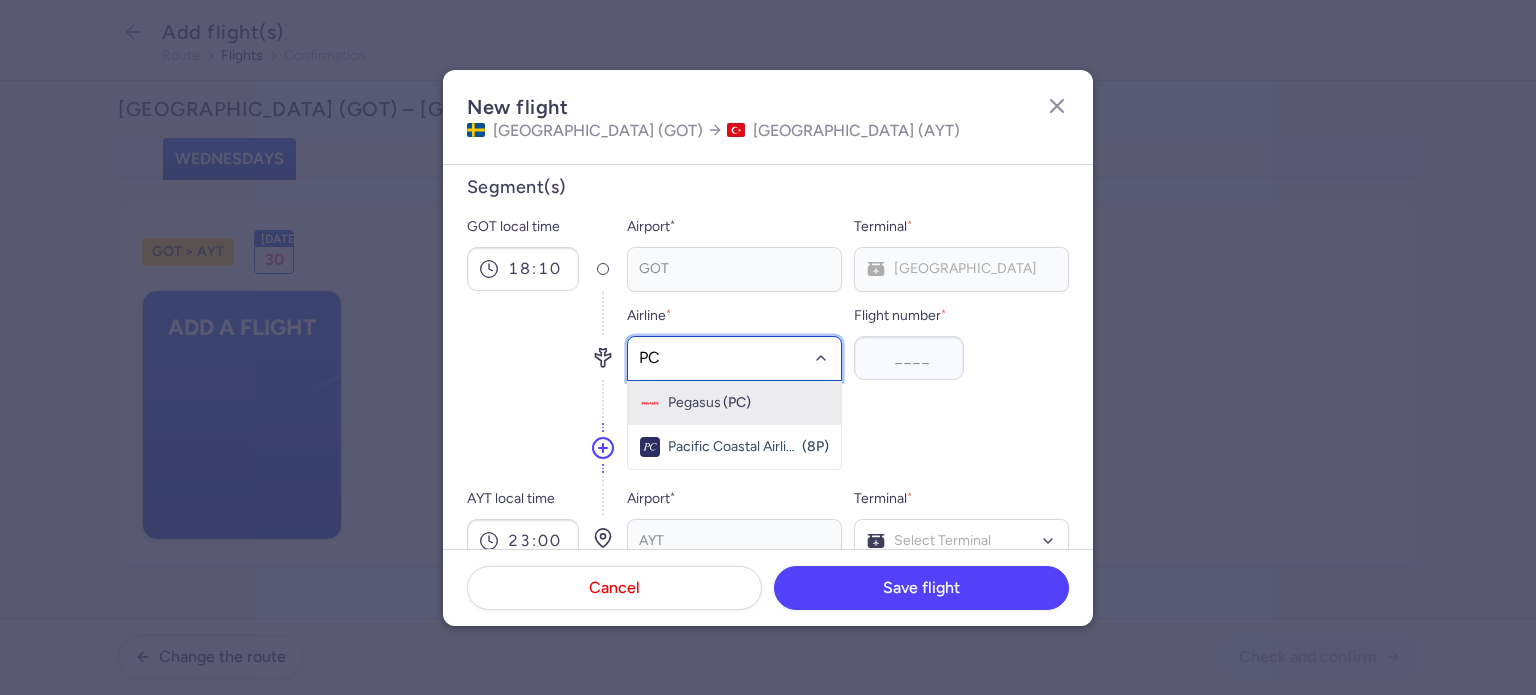 click on "(PC)" at bounding box center (737, 403) 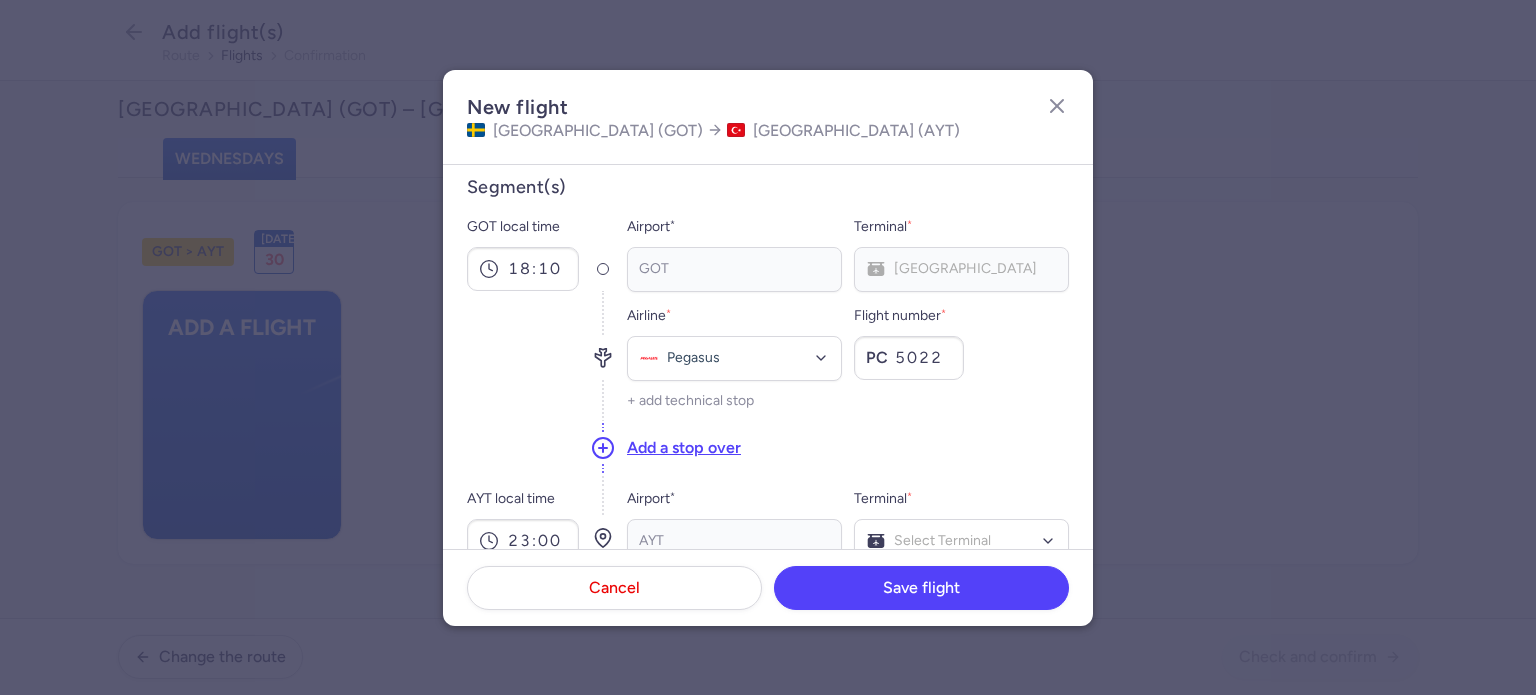 type on "5022" 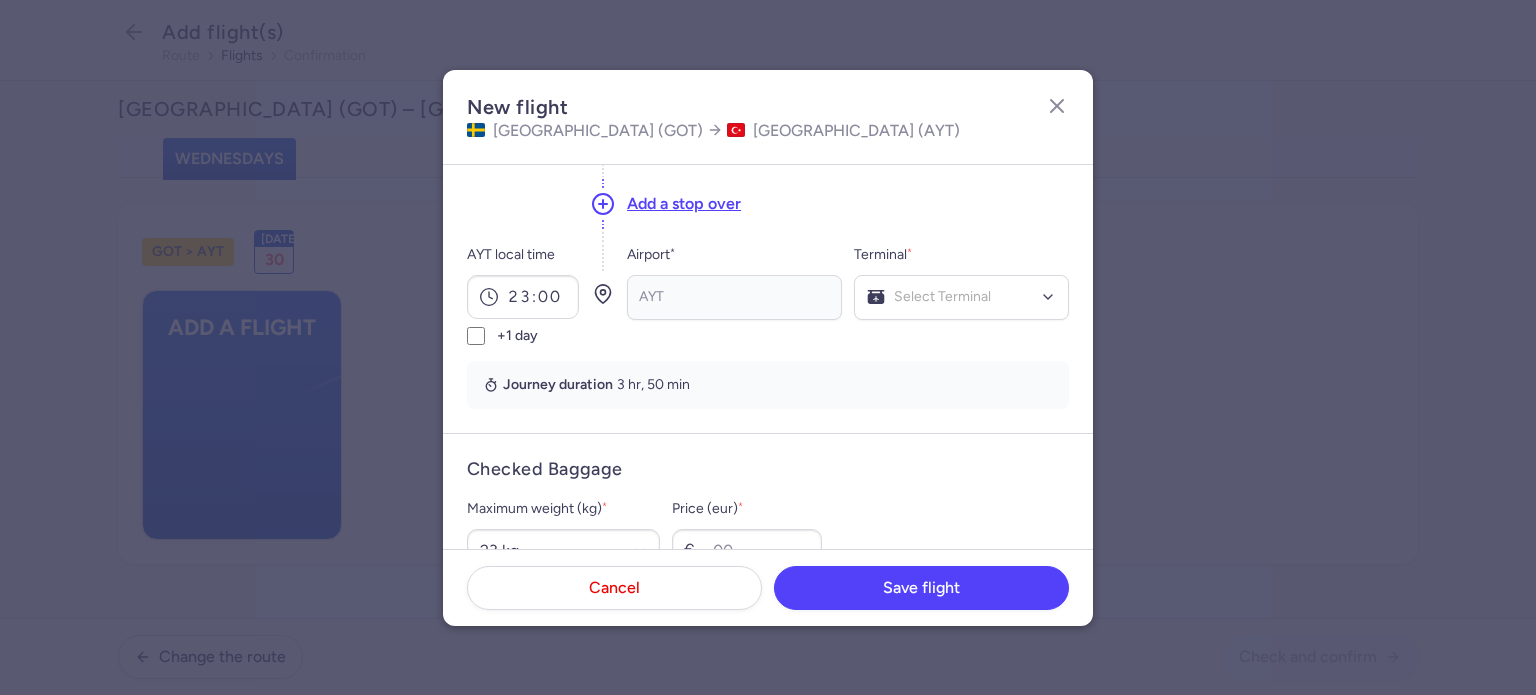 scroll, scrollTop: 260, scrollLeft: 0, axis: vertical 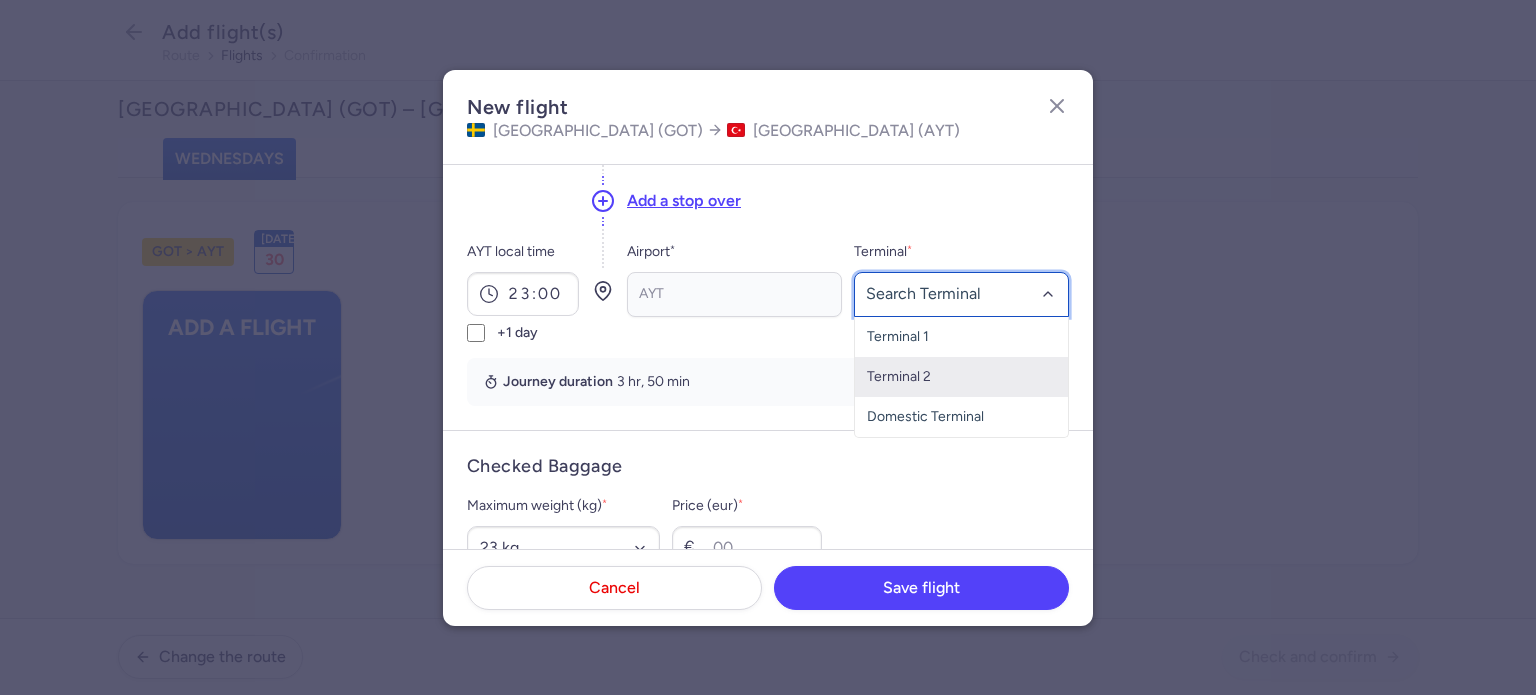 click on "Terminal 2" at bounding box center [961, 377] 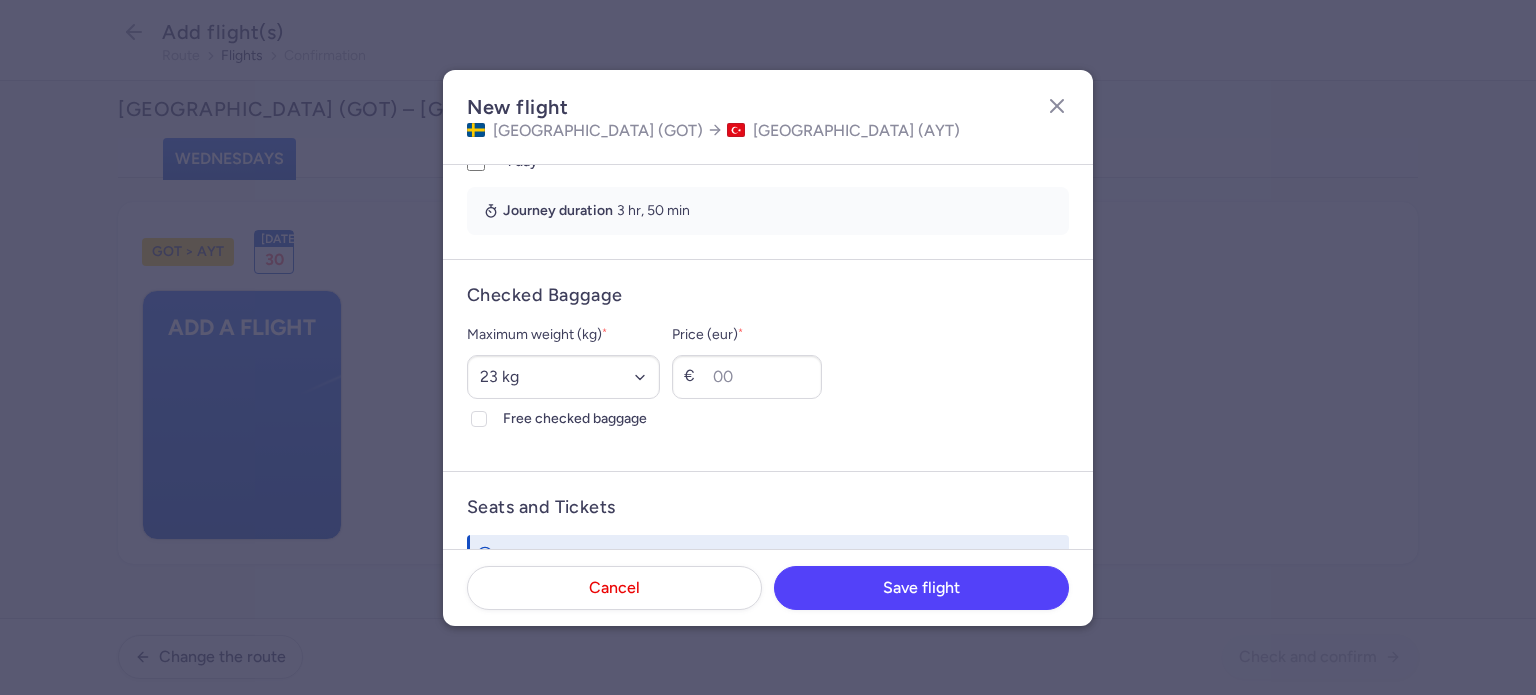 scroll, scrollTop: 460, scrollLeft: 0, axis: vertical 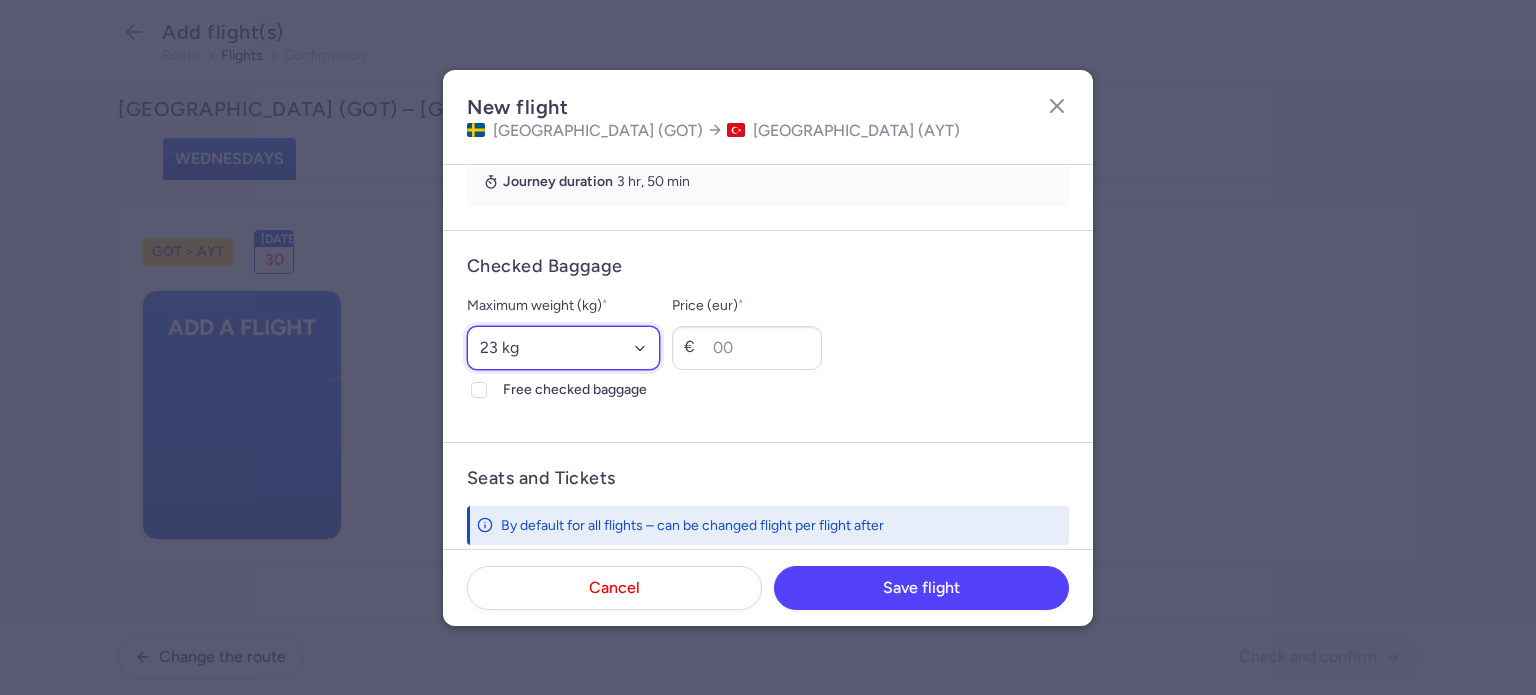 click on "Select an option 15 kg 16 kg 17 kg 18 kg 19 kg 20 kg 21 kg 22 kg 23 kg 24 kg 25 kg 26 kg 27 kg 28 kg 29 kg 30 kg 31 kg 32 kg 33 kg 34 kg 35 kg" at bounding box center (563, 348) 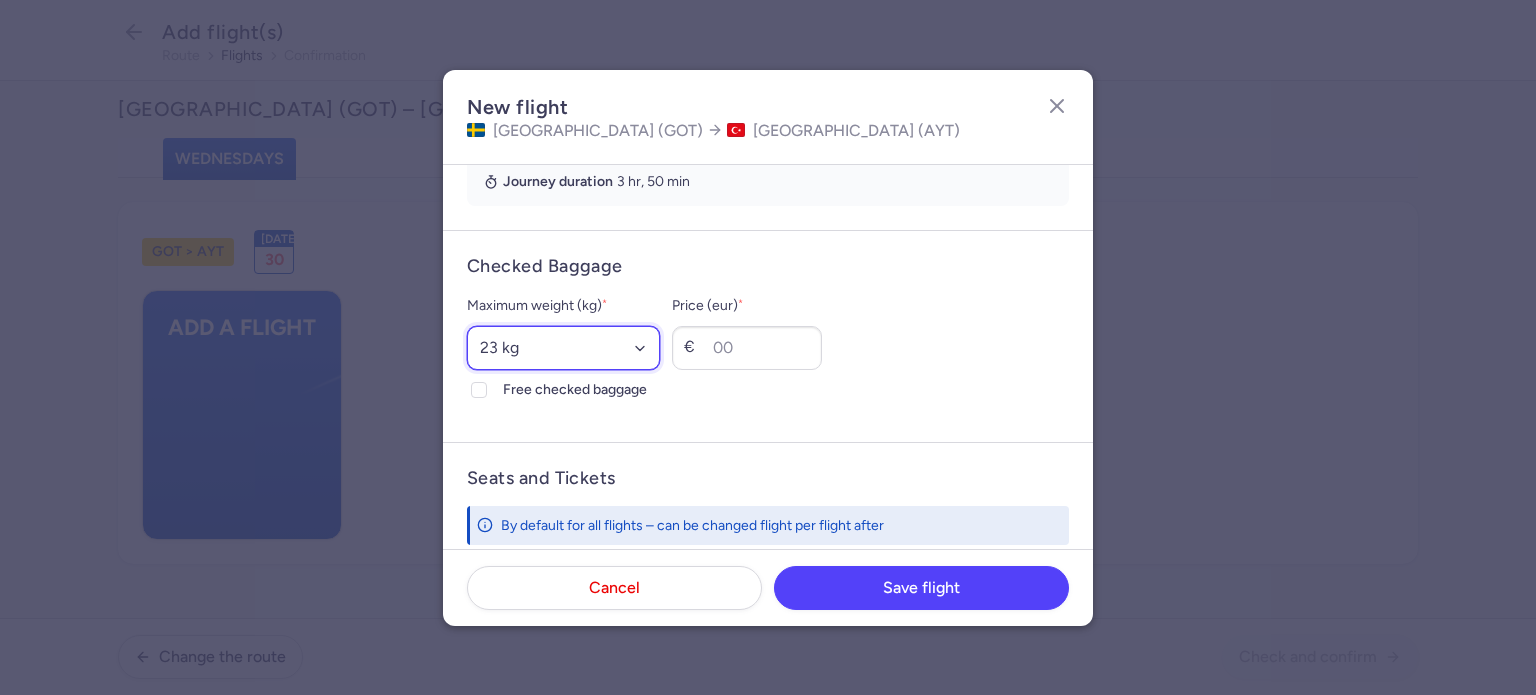 select on "20" 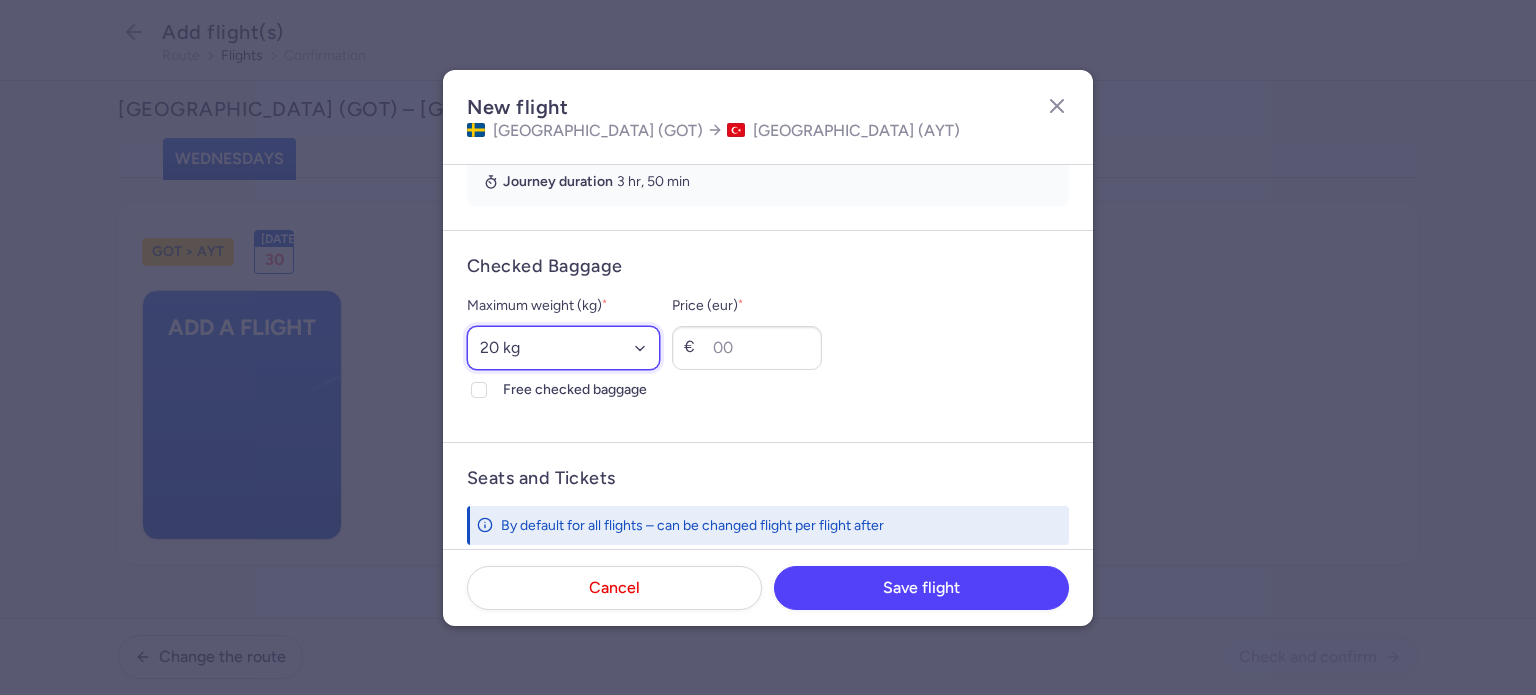 click on "Select an option 15 kg 16 kg 17 kg 18 kg 19 kg 20 kg 21 kg 22 kg 23 kg 24 kg 25 kg 26 kg 27 kg 28 kg 29 kg 30 kg 31 kg 32 kg 33 kg 34 kg 35 kg" at bounding box center [563, 348] 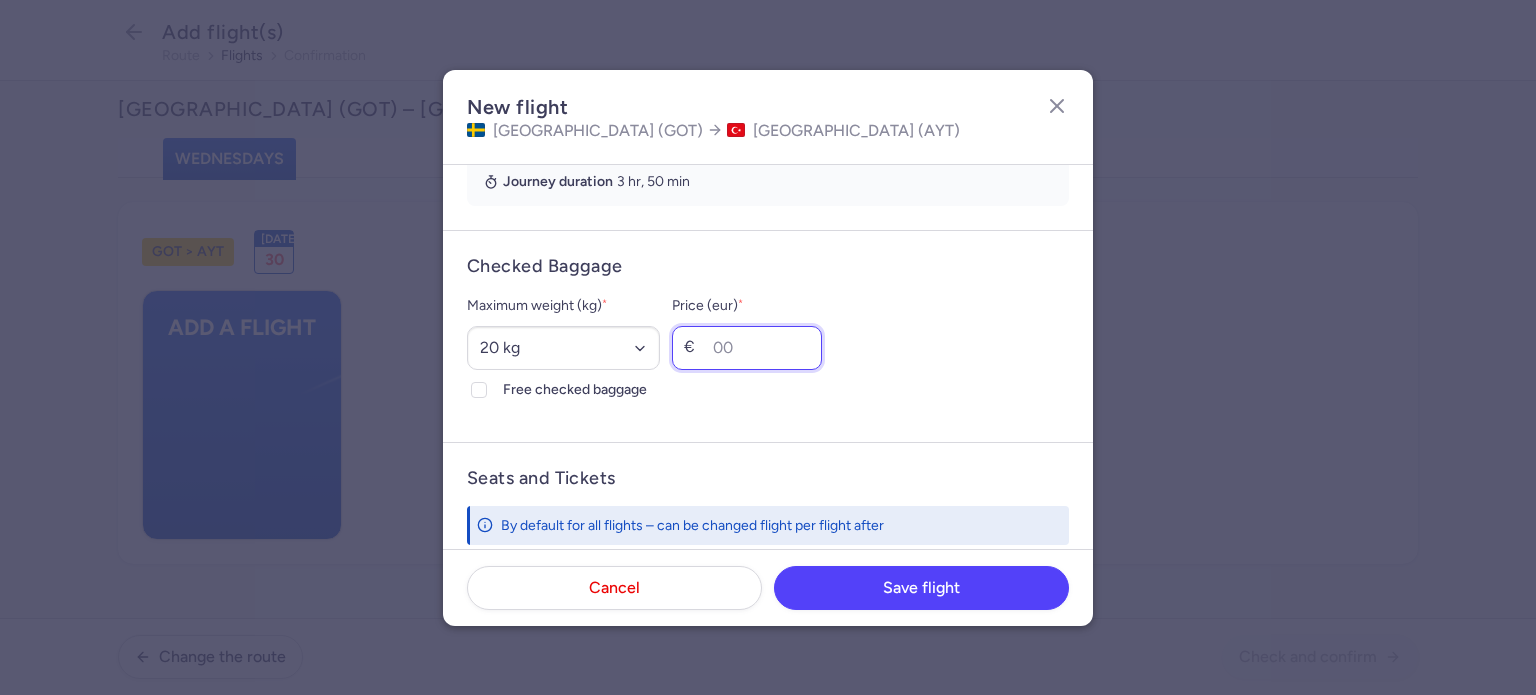 click on "Price (eur)  *" at bounding box center [747, 348] 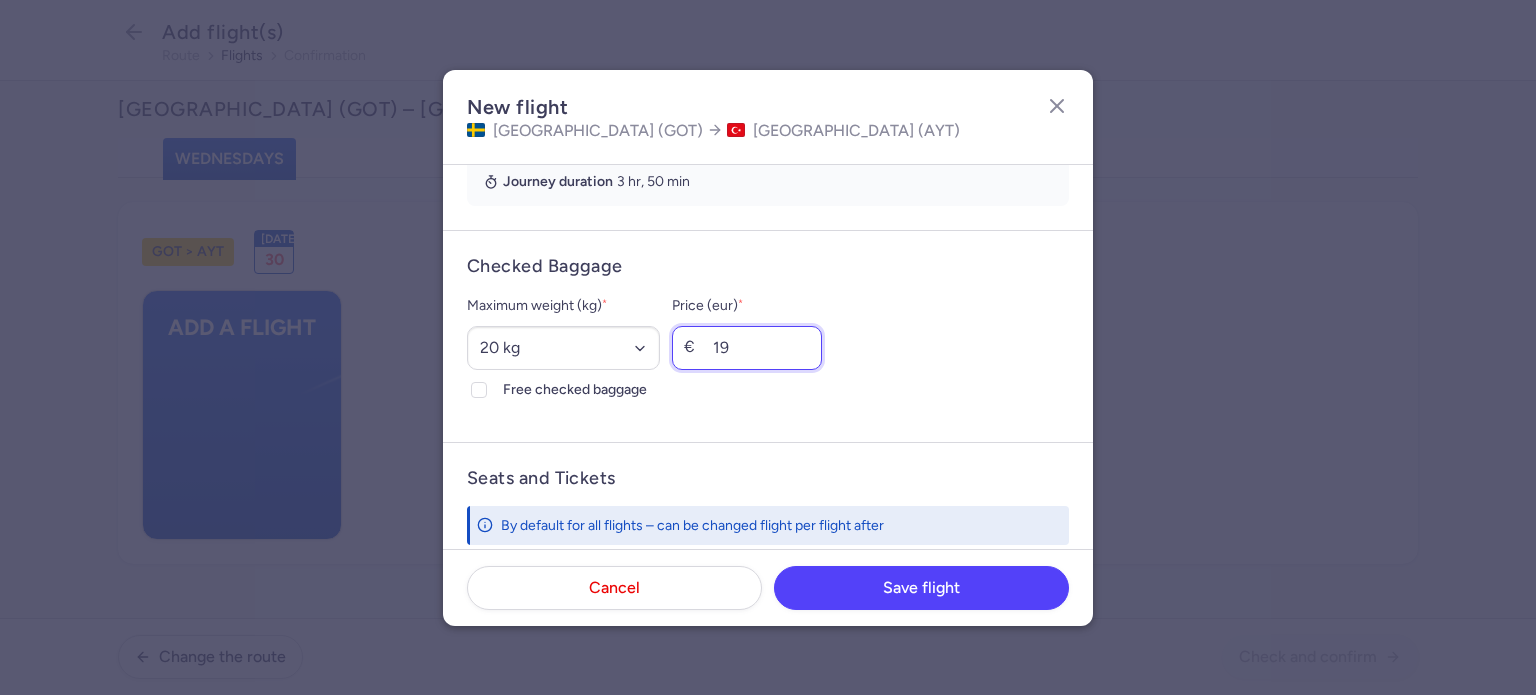 type on "19" 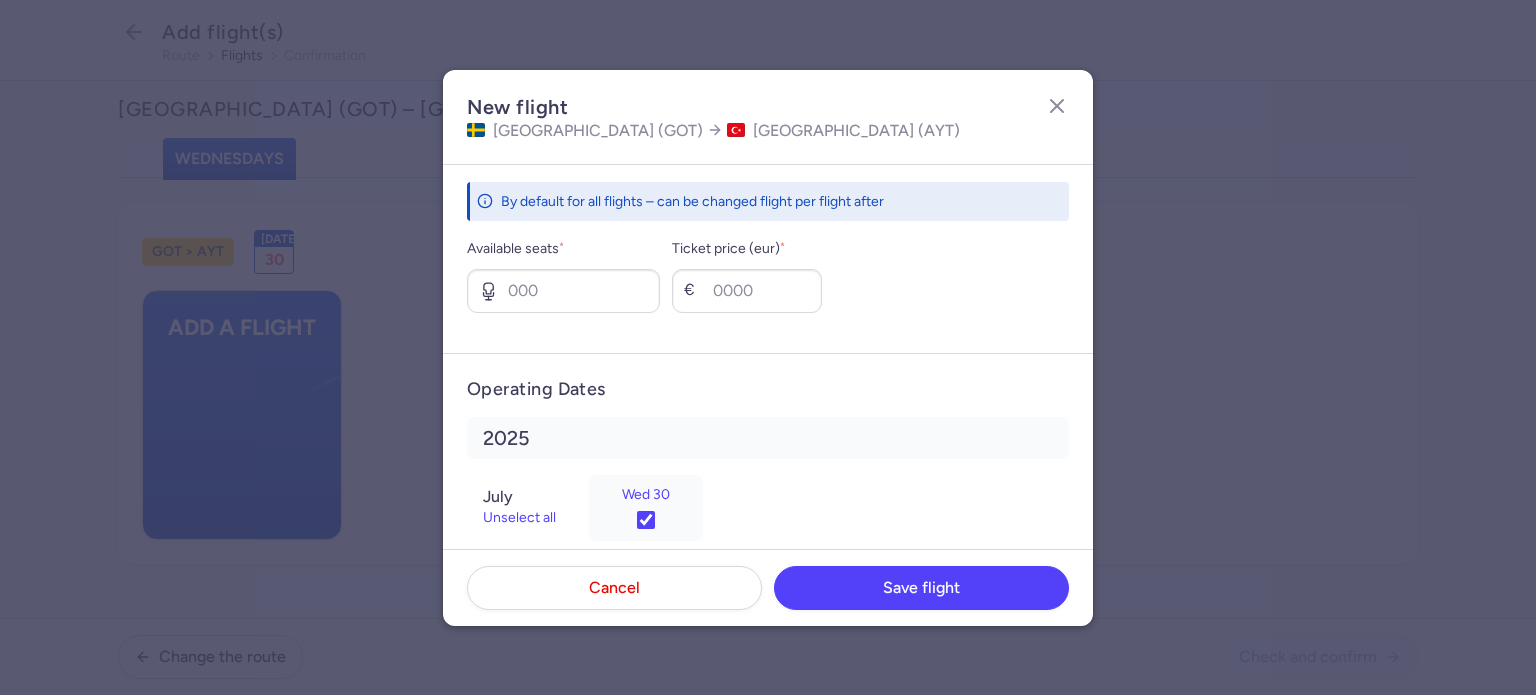 scroll, scrollTop: 796, scrollLeft: 0, axis: vertical 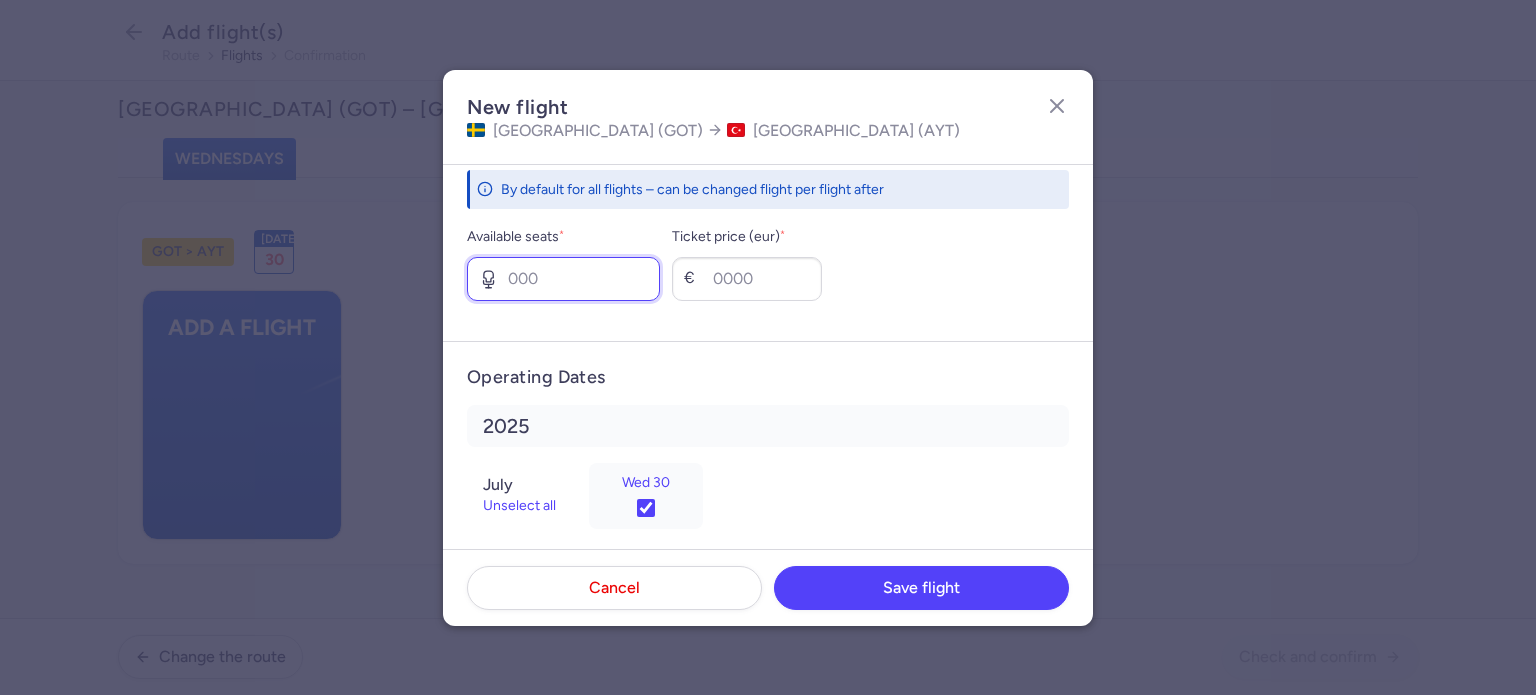 click on "Available seats  *" at bounding box center [563, 279] 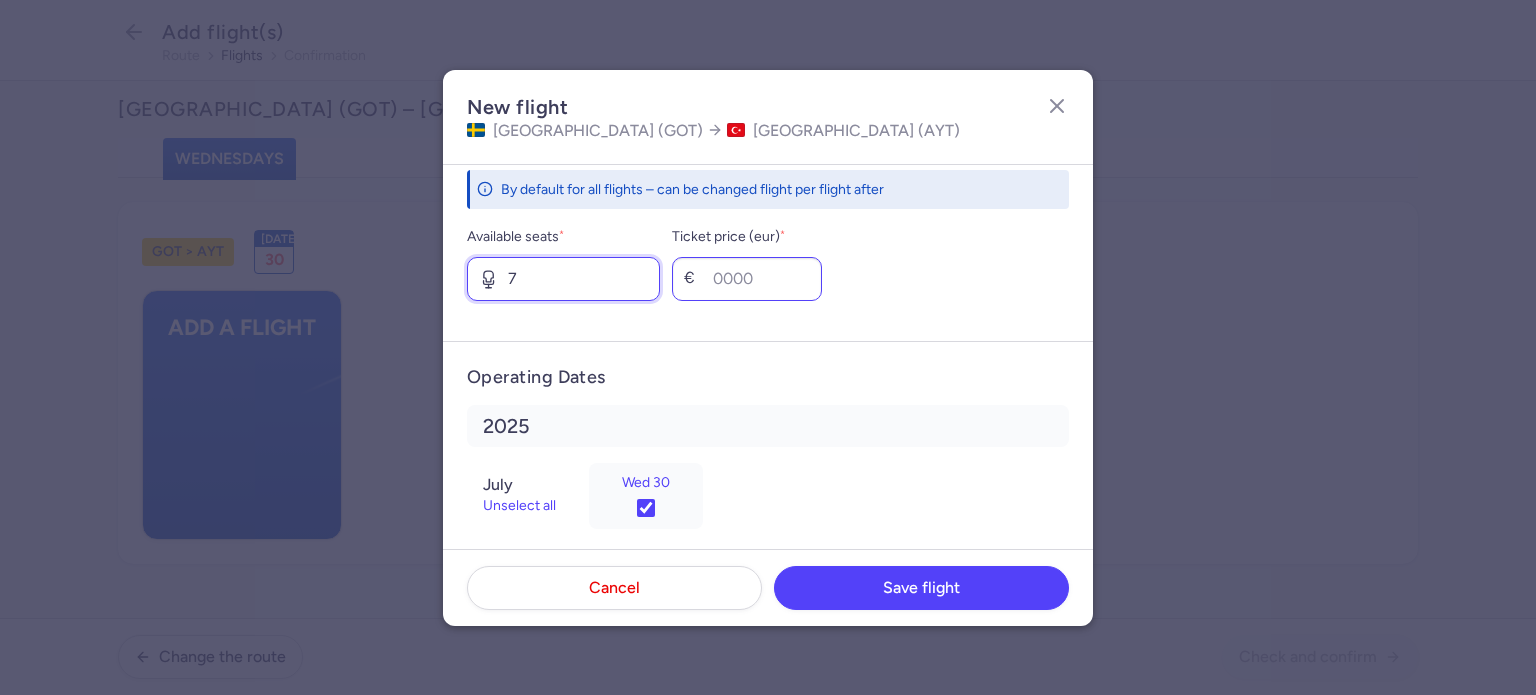 type on "7" 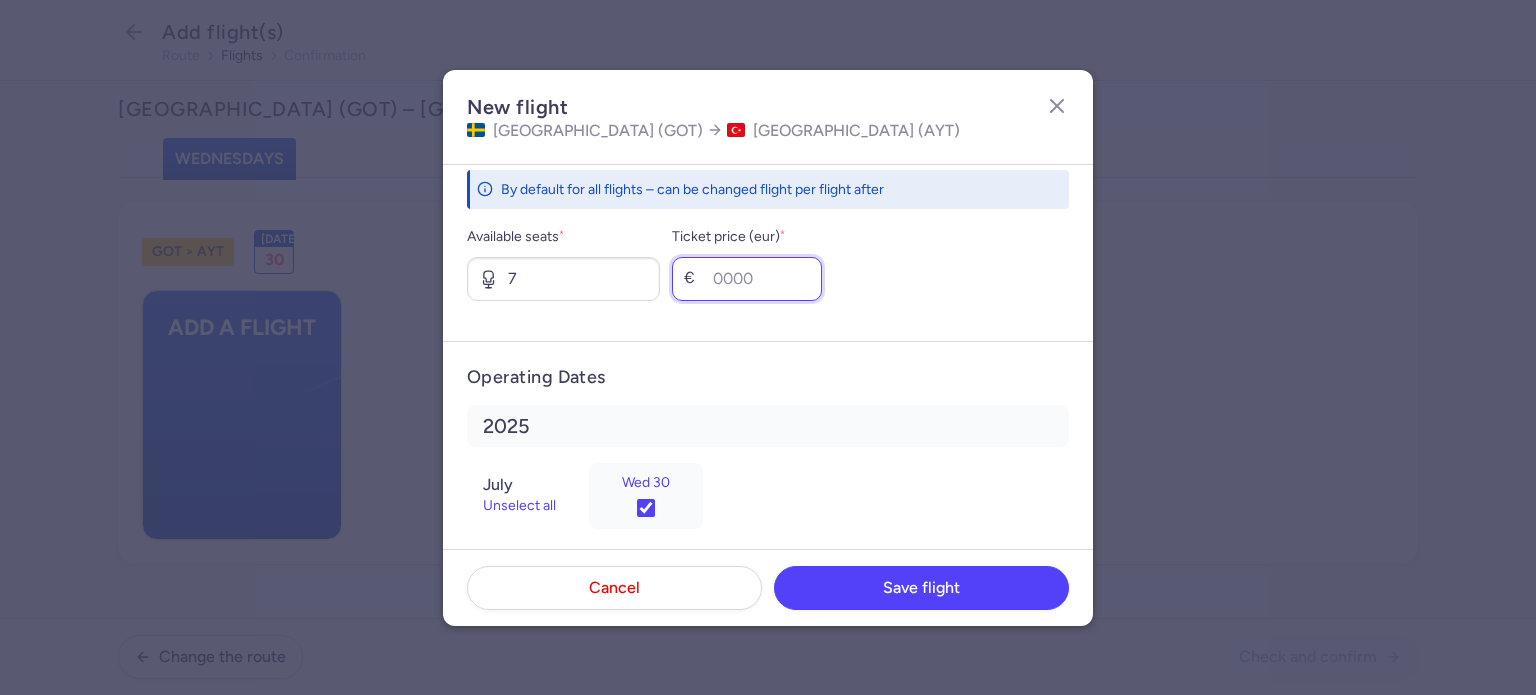 click on "Ticket price (eur)  *" at bounding box center [747, 279] 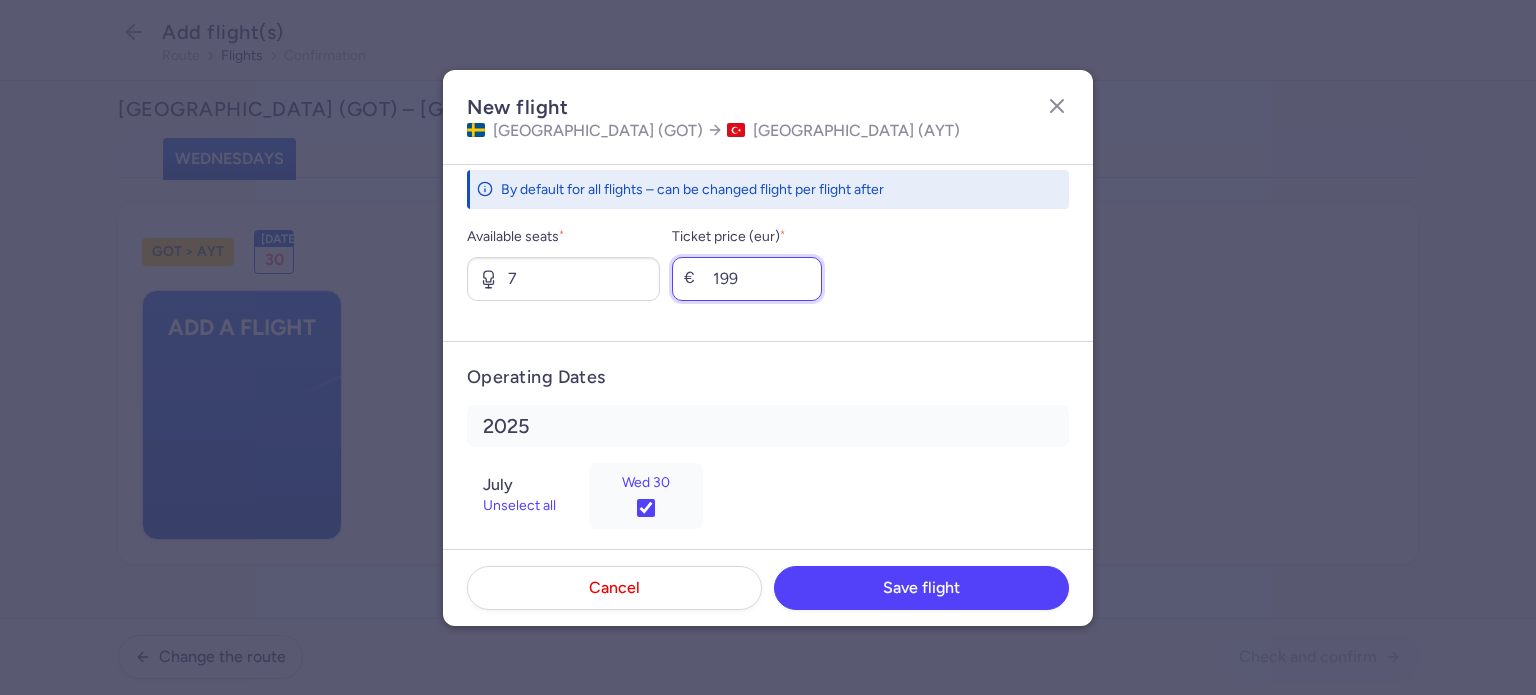 type on "199" 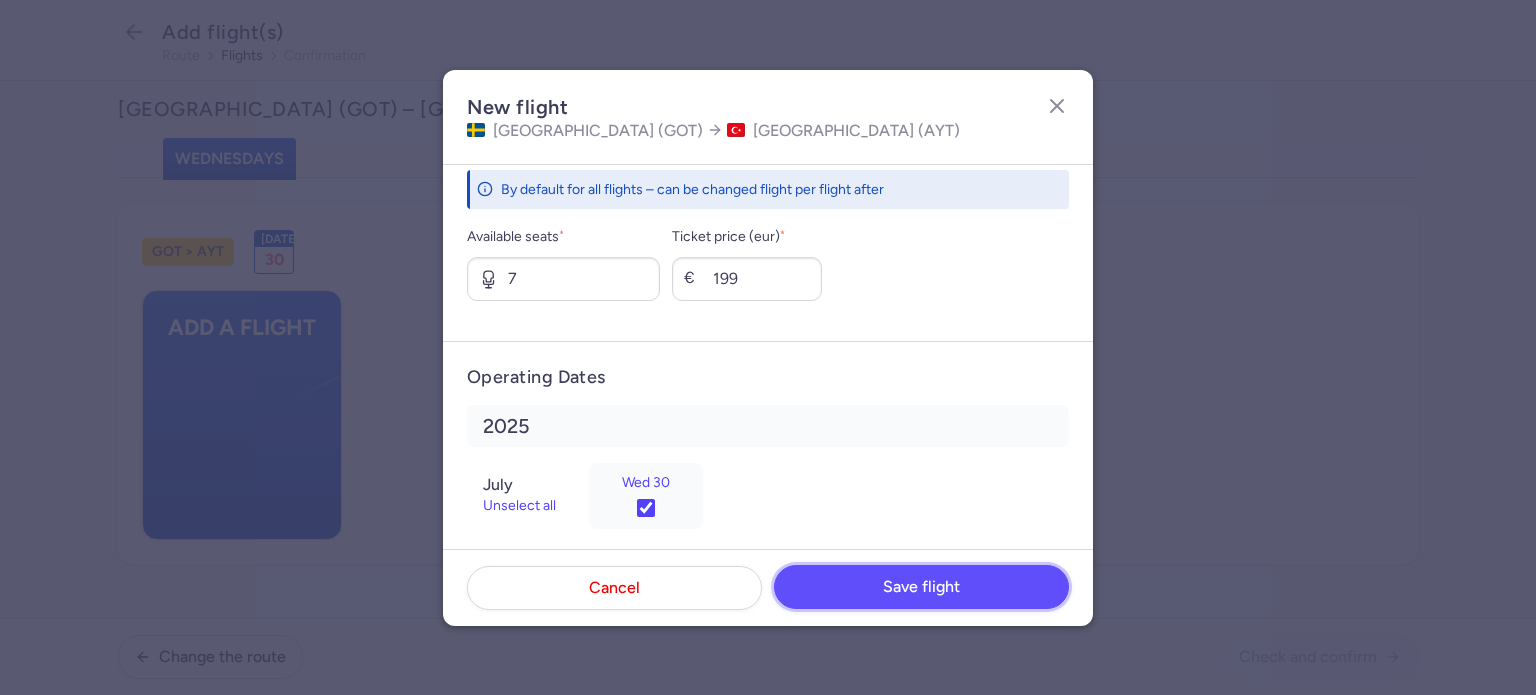 click on "Save flight" at bounding box center (921, 587) 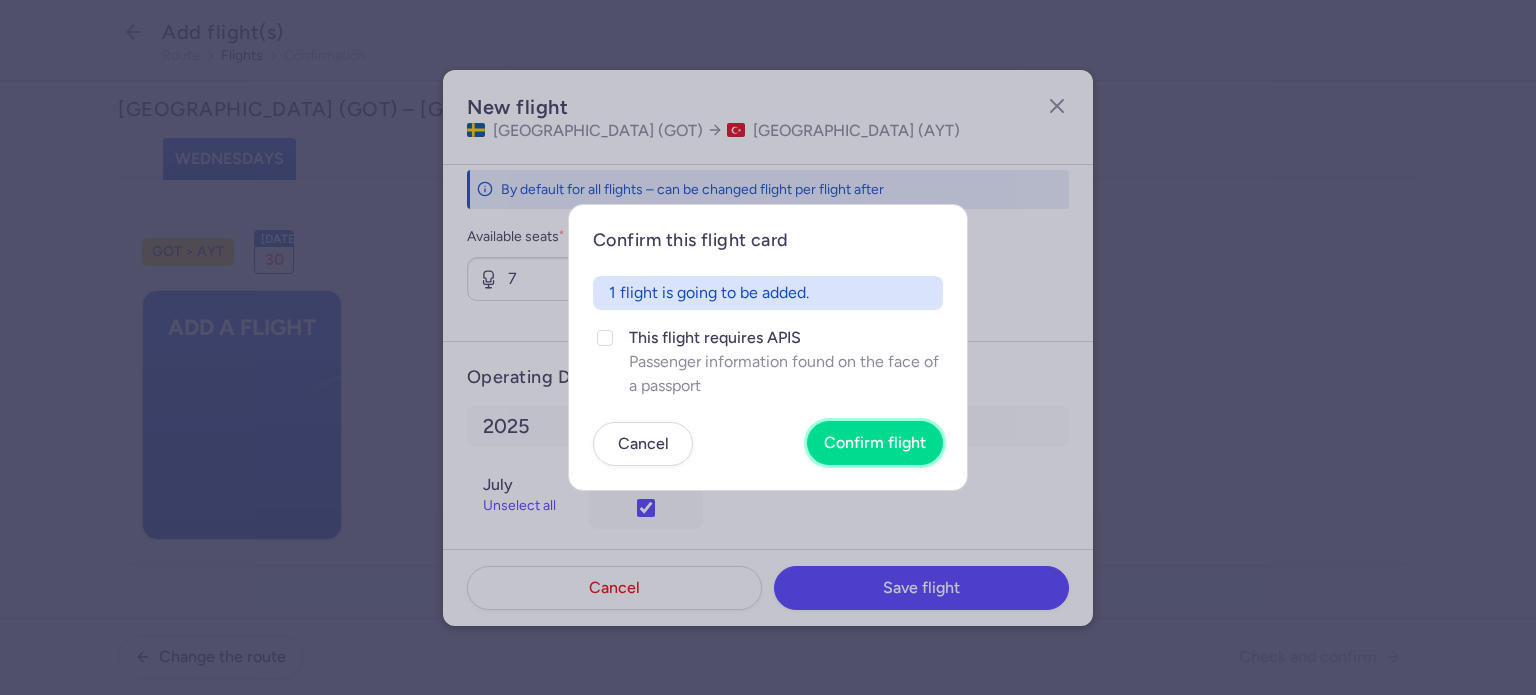 click on "Confirm flight" at bounding box center [875, 443] 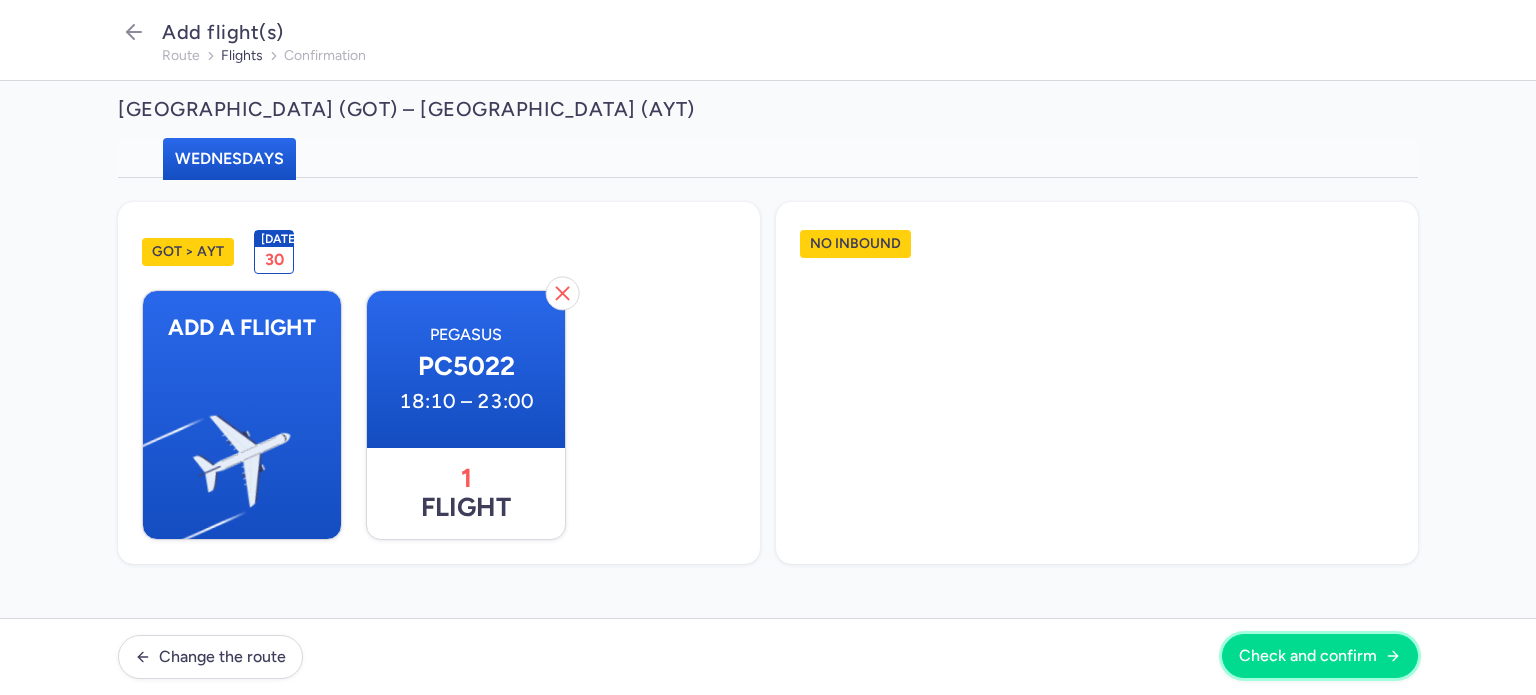 click on "Check and confirm" at bounding box center [1320, 656] 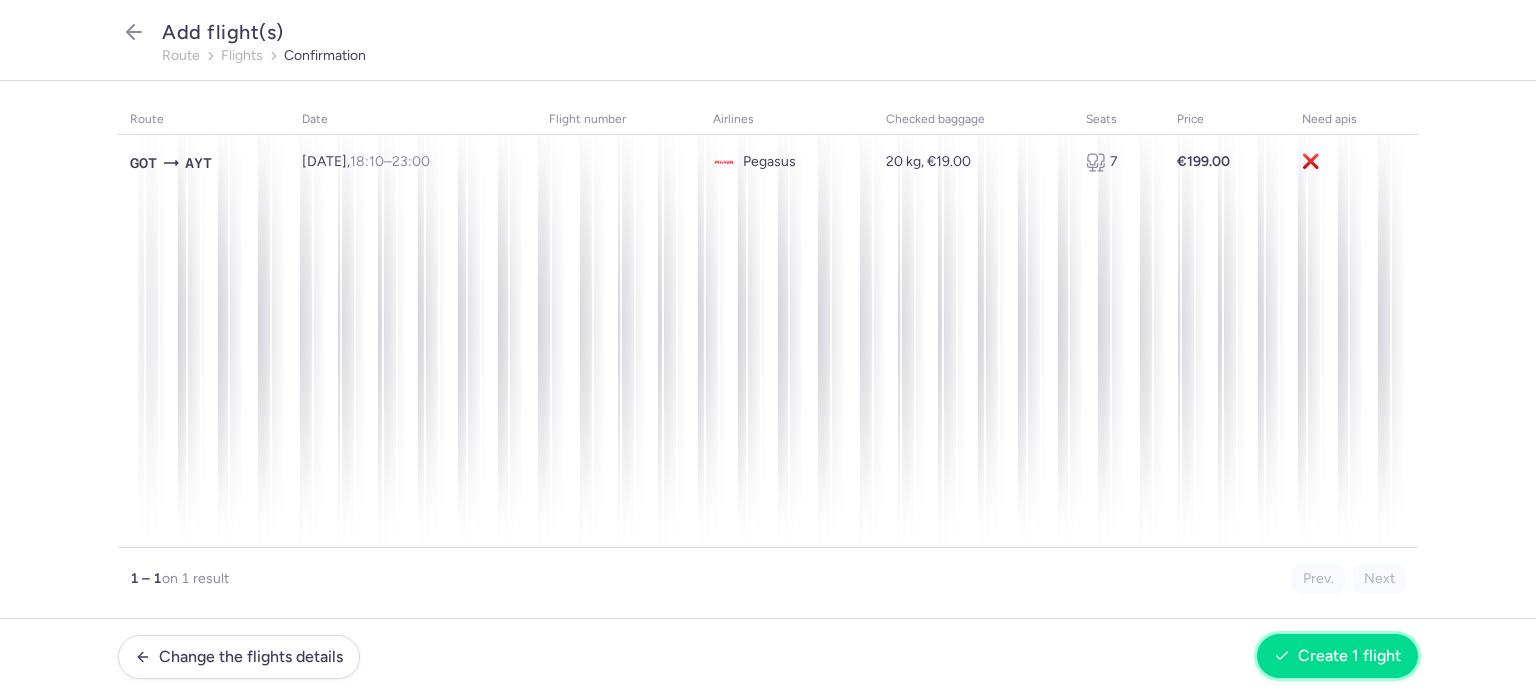 click on "Create 1 flight" at bounding box center (1349, 656) 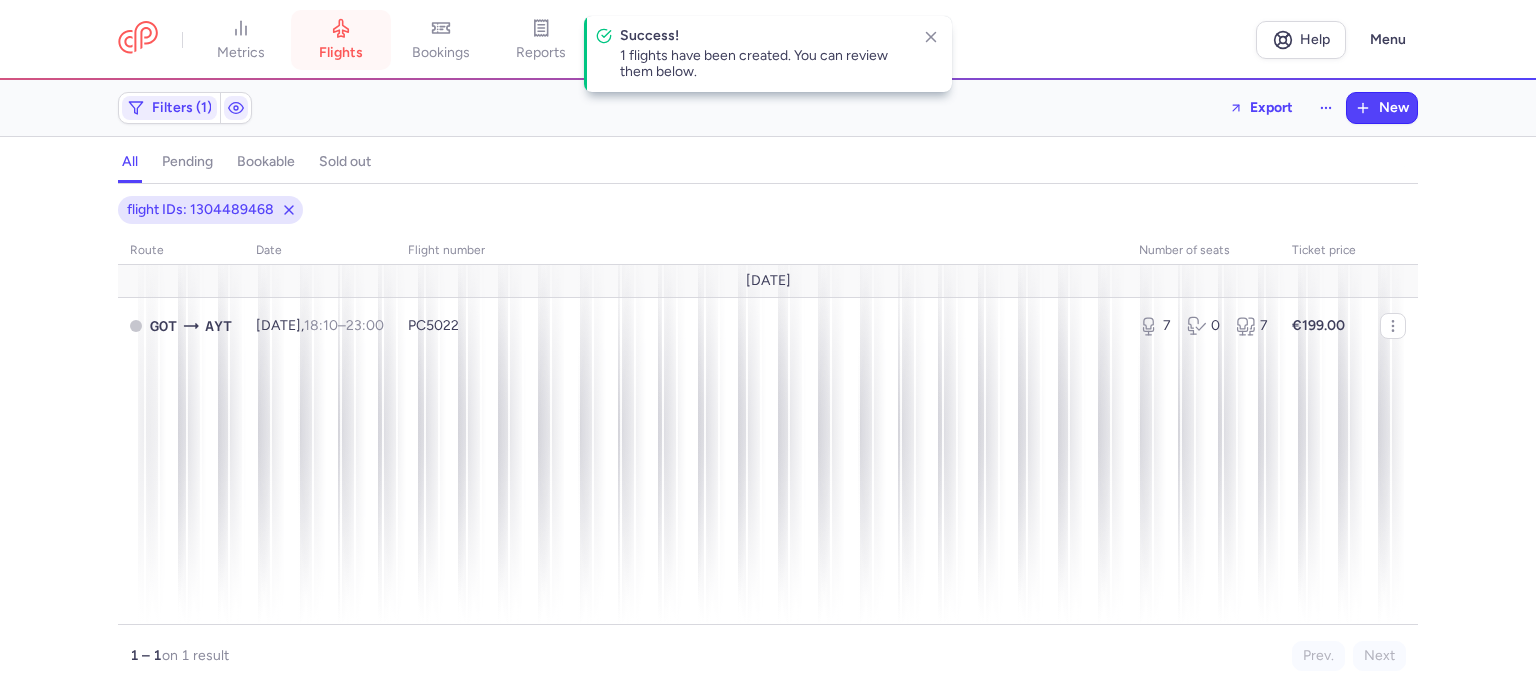 click 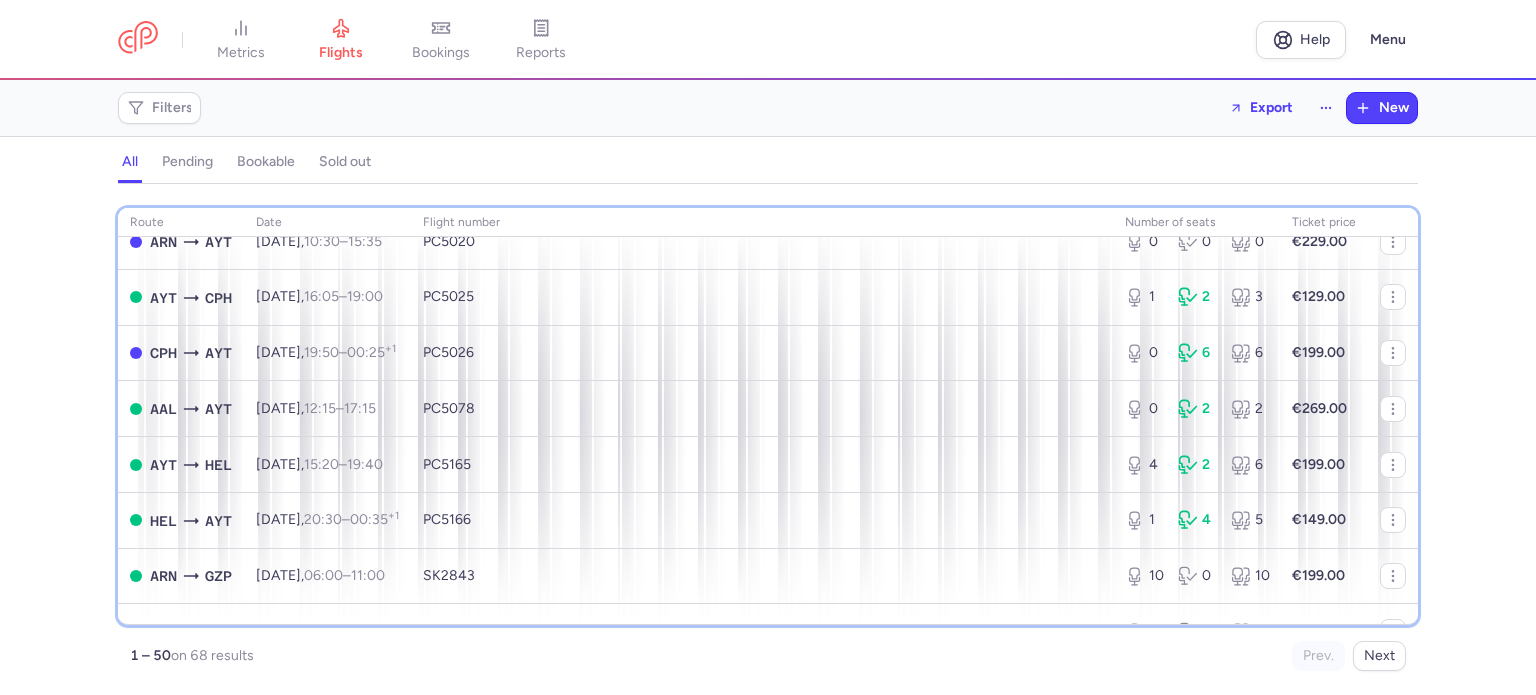 scroll, scrollTop: 583, scrollLeft: 0, axis: vertical 